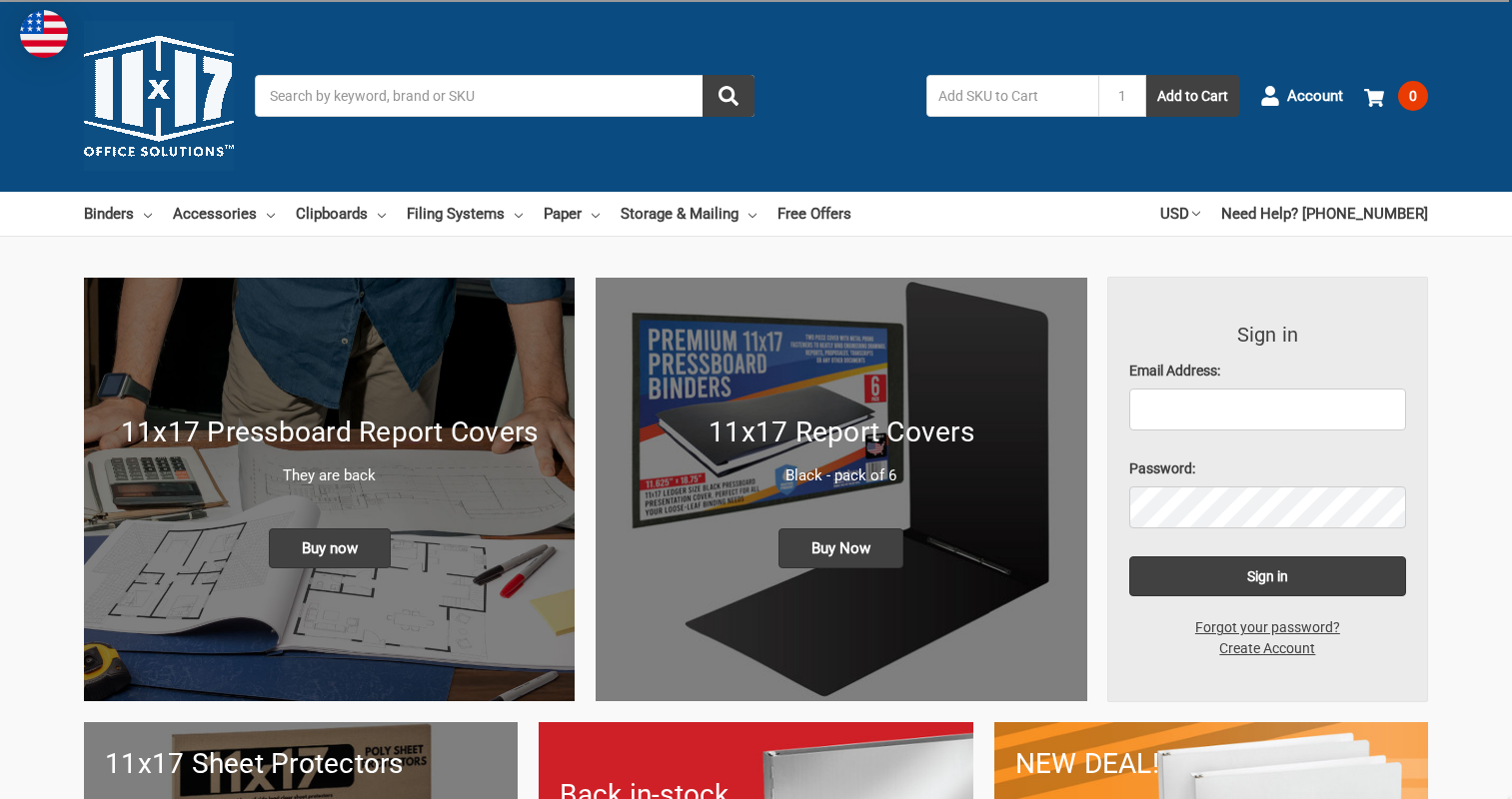 scroll, scrollTop: 0, scrollLeft: 0, axis: both 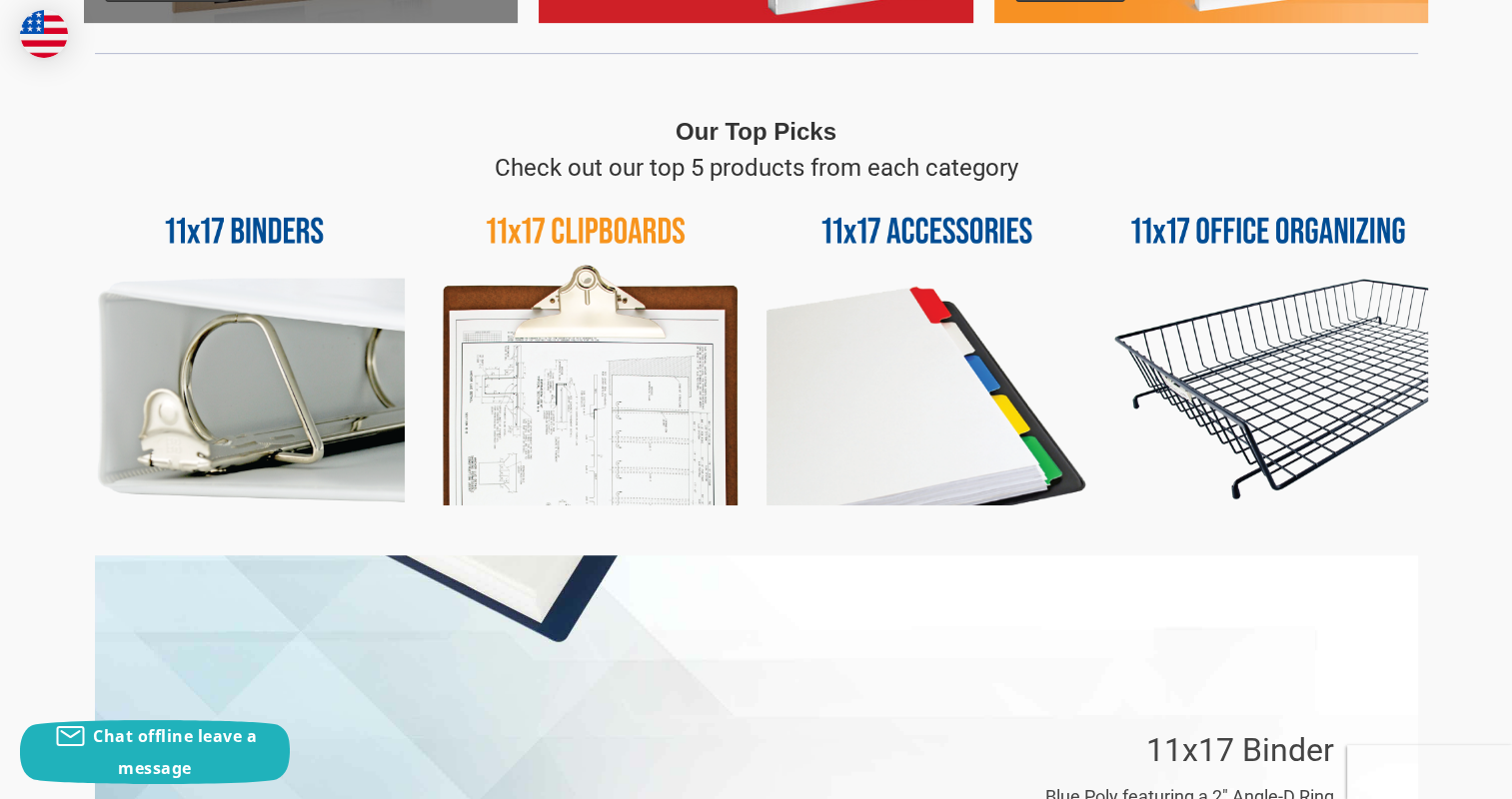 click at bounding box center (244, 346) 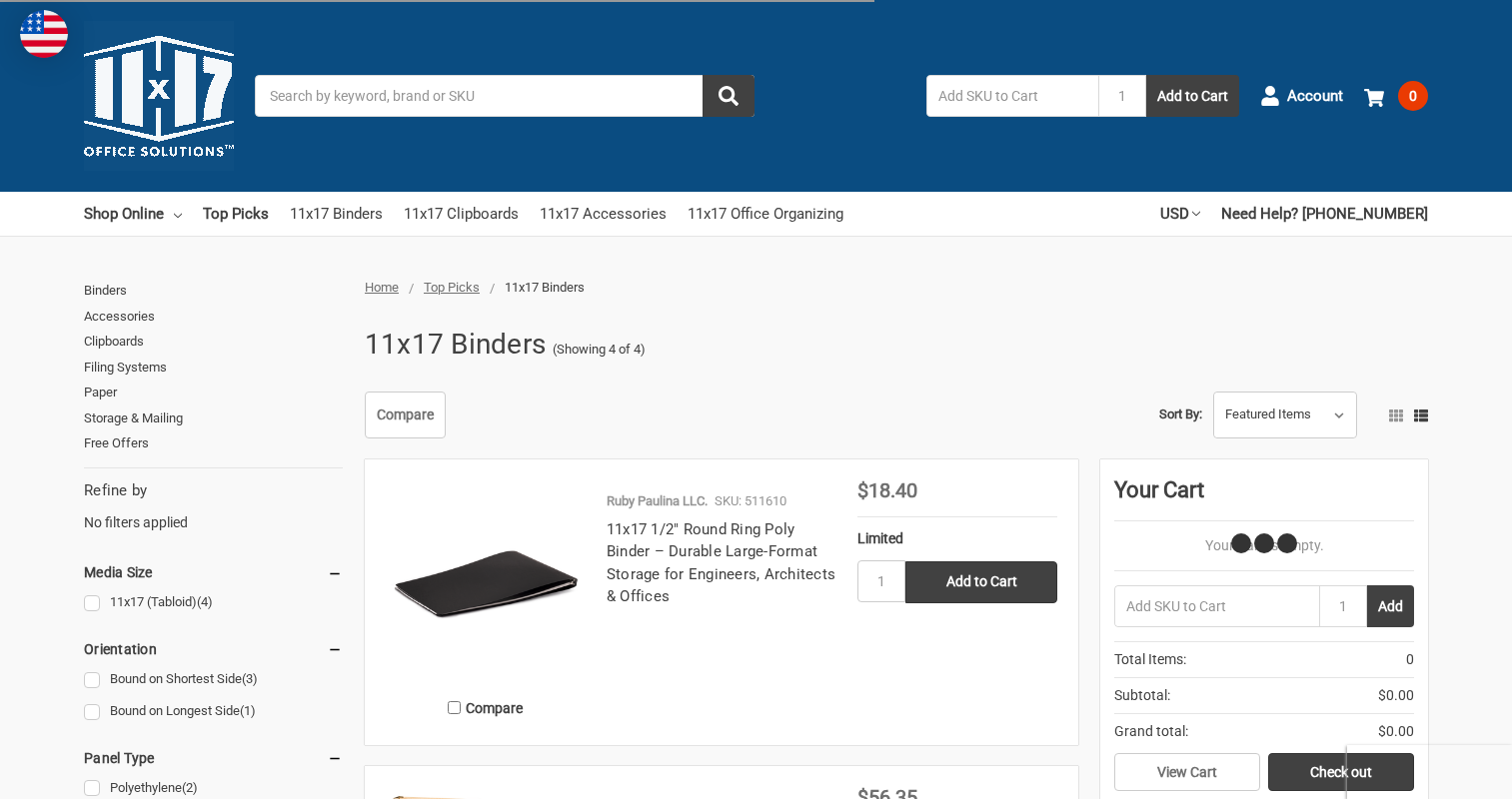 scroll, scrollTop: 64, scrollLeft: 0, axis: vertical 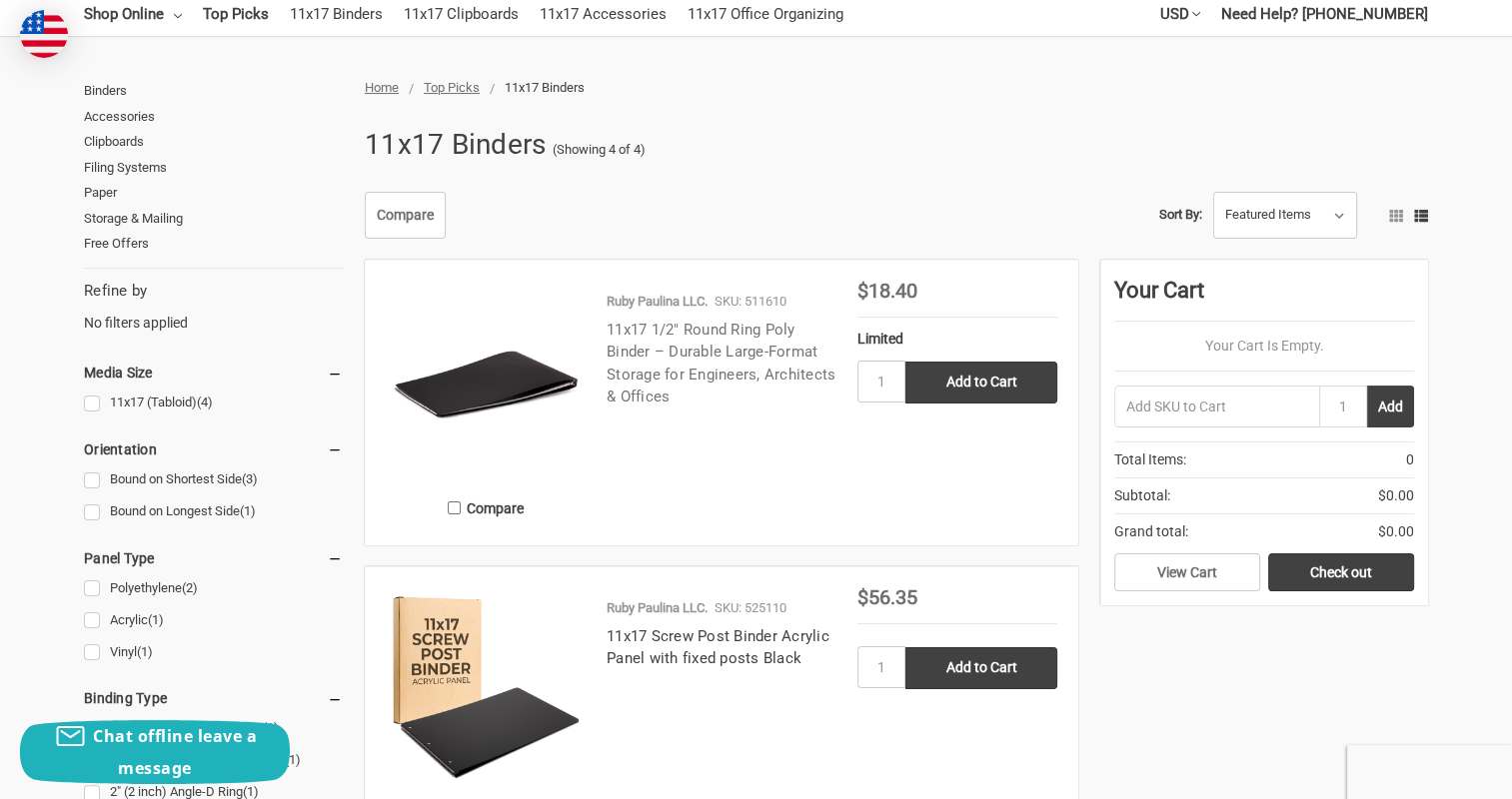 click on "11x17 1/2" Round Ring Poly Binder – Durable Large-Format Storage for Engineers, Architects & Offices" at bounding box center [721, 364] 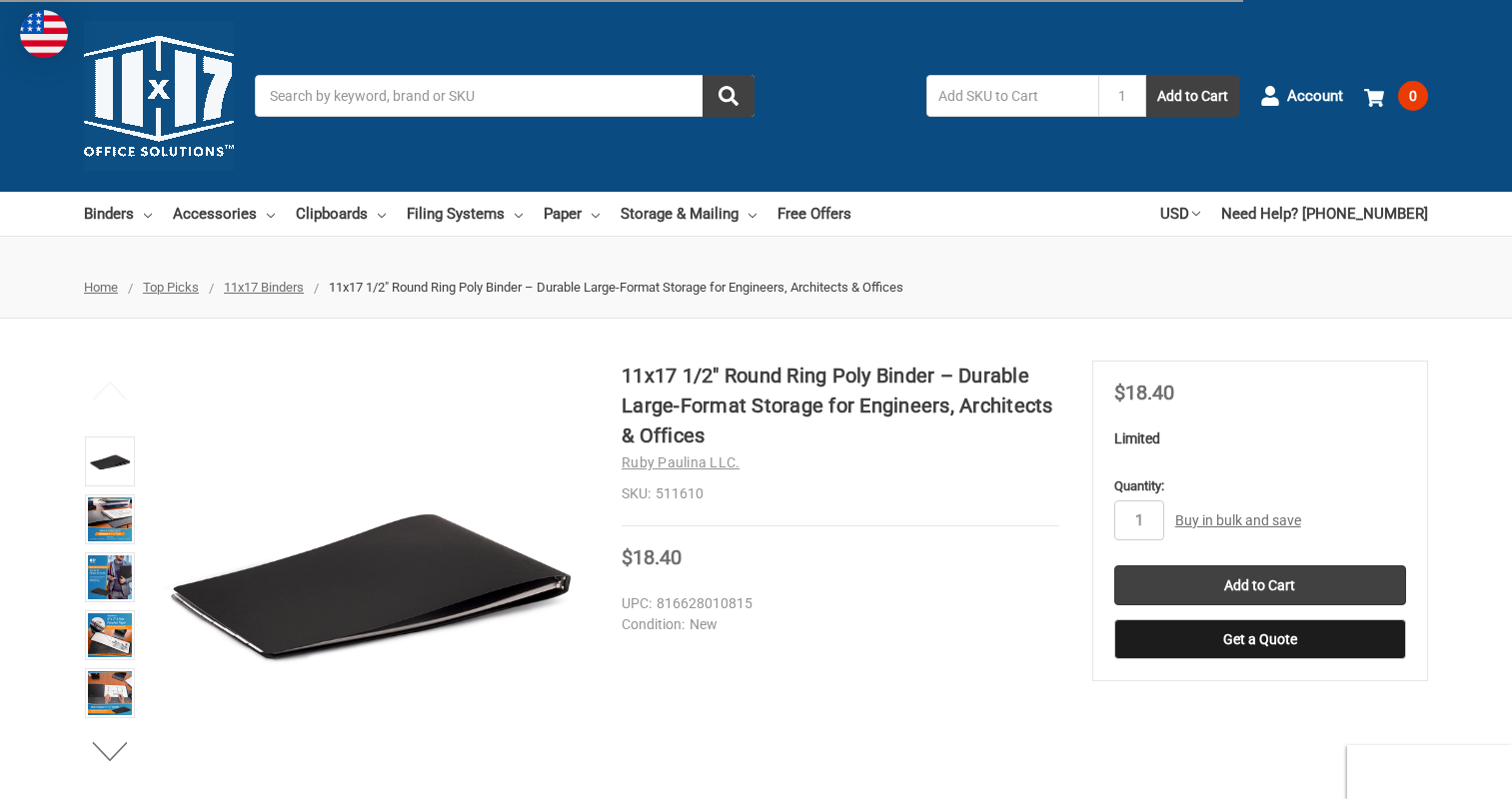 scroll, scrollTop: 0, scrollLeft: 0, axis: both 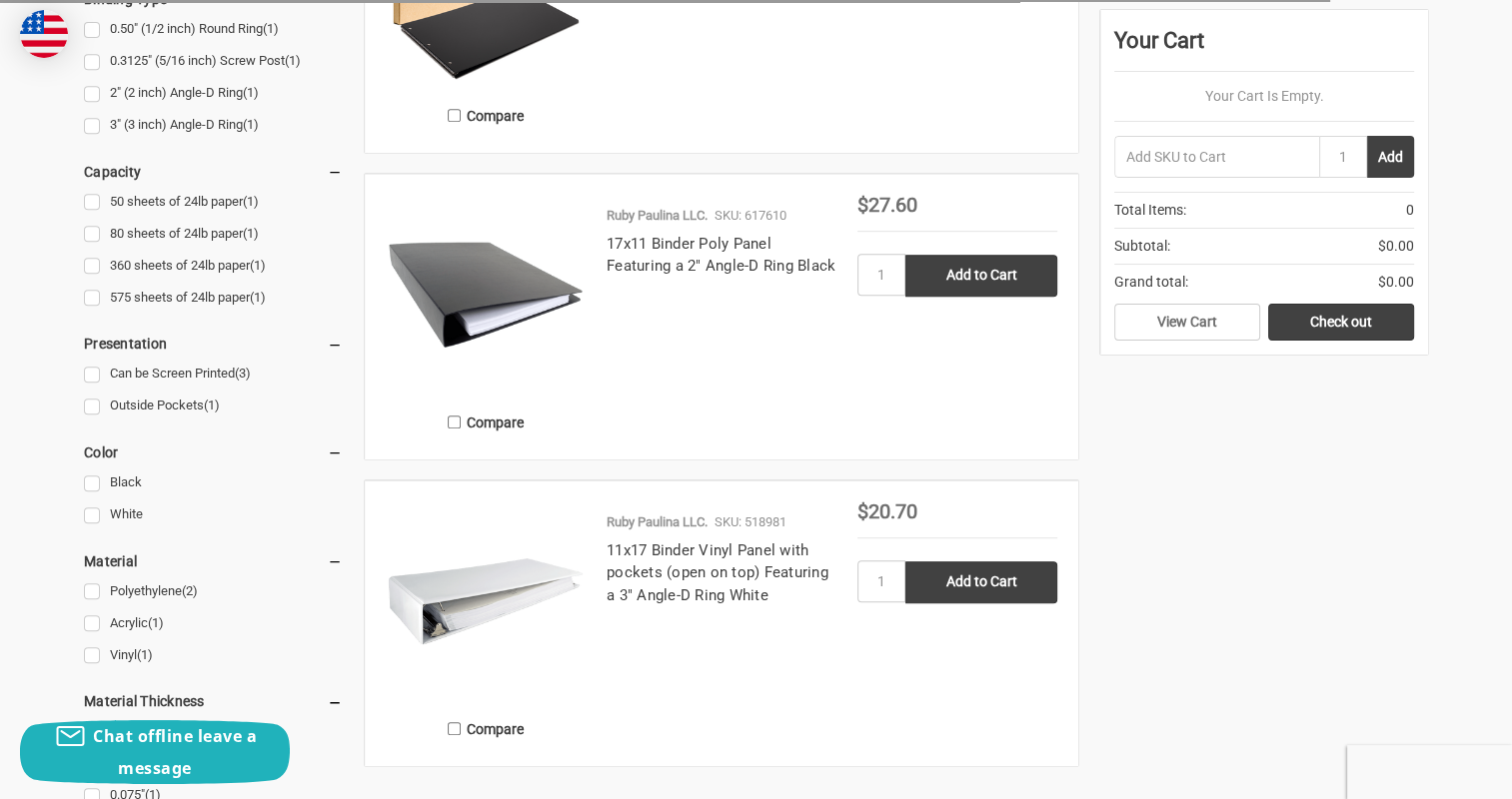 click on "11x17 Binder Vinyl Panel with pockets (open on top) Featuring a 3" Angle-D Ring White" at bounding box center [722, 573] 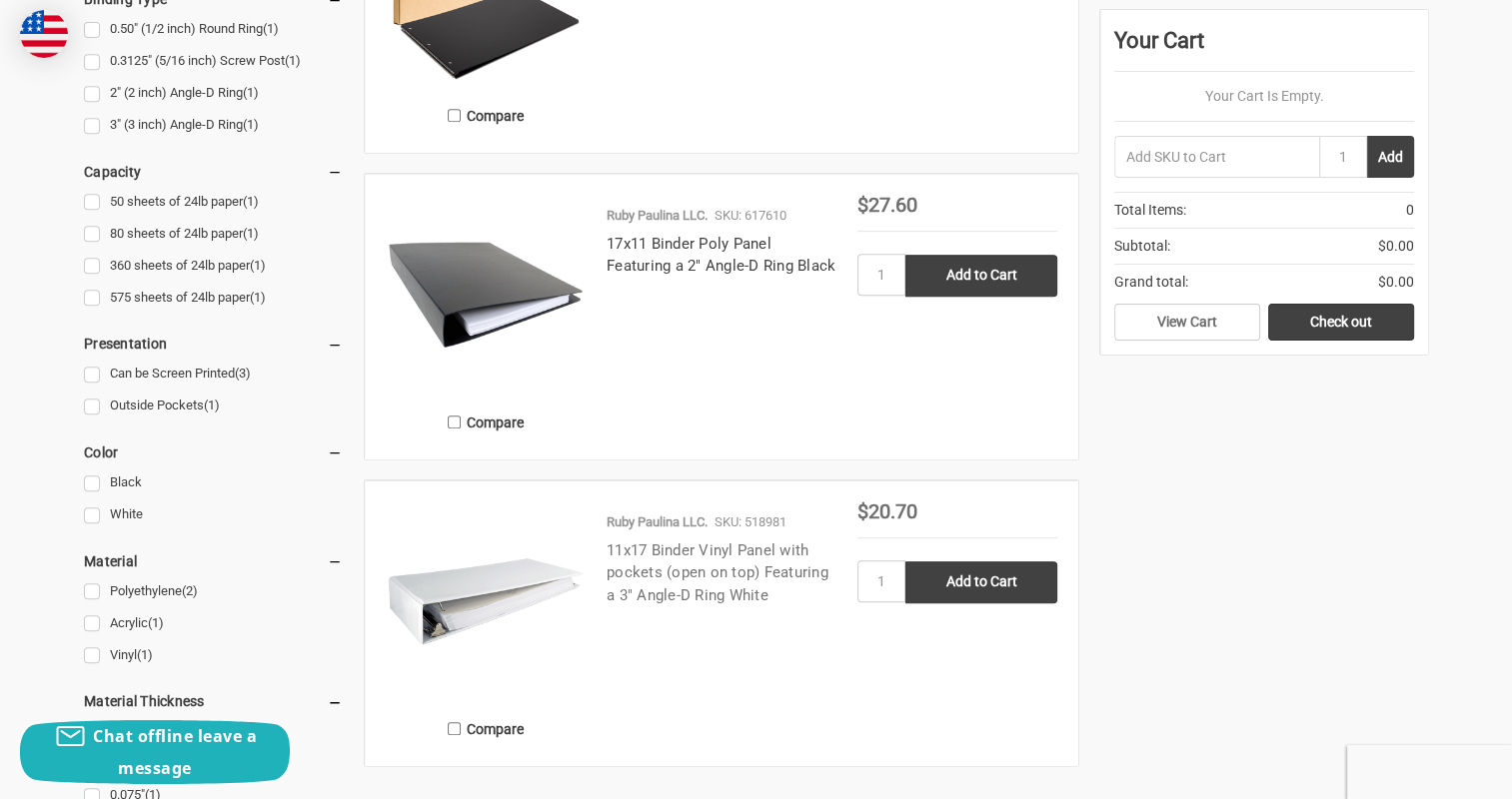 click on "11x17 Binder Vinyl Panel with pockets (open on top) Featuring a 3" Angle-D Ring White" at bounding box center (718, 572) 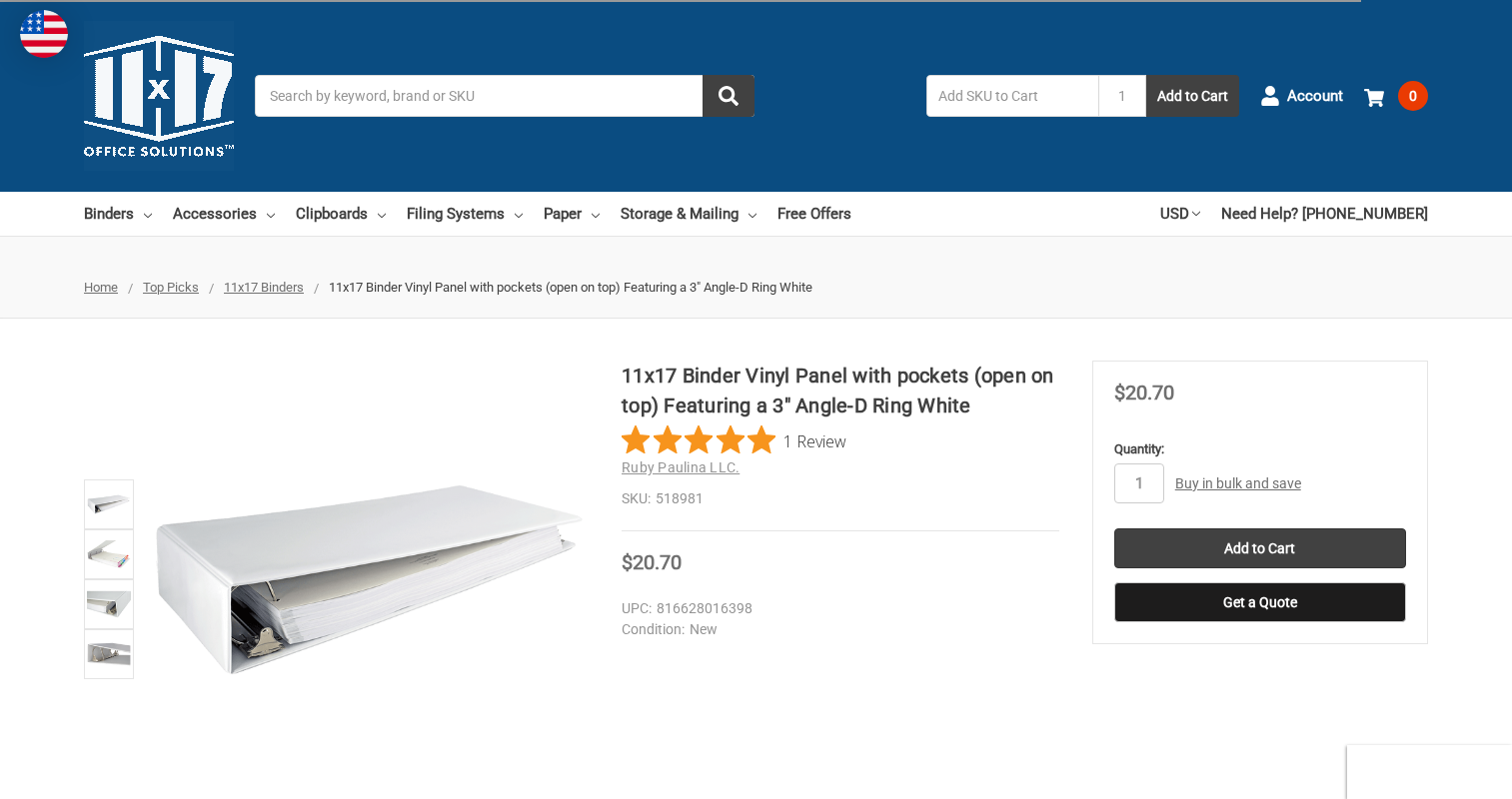 scroll, scrollTop: 0, scrollLeft: 0, axis: both 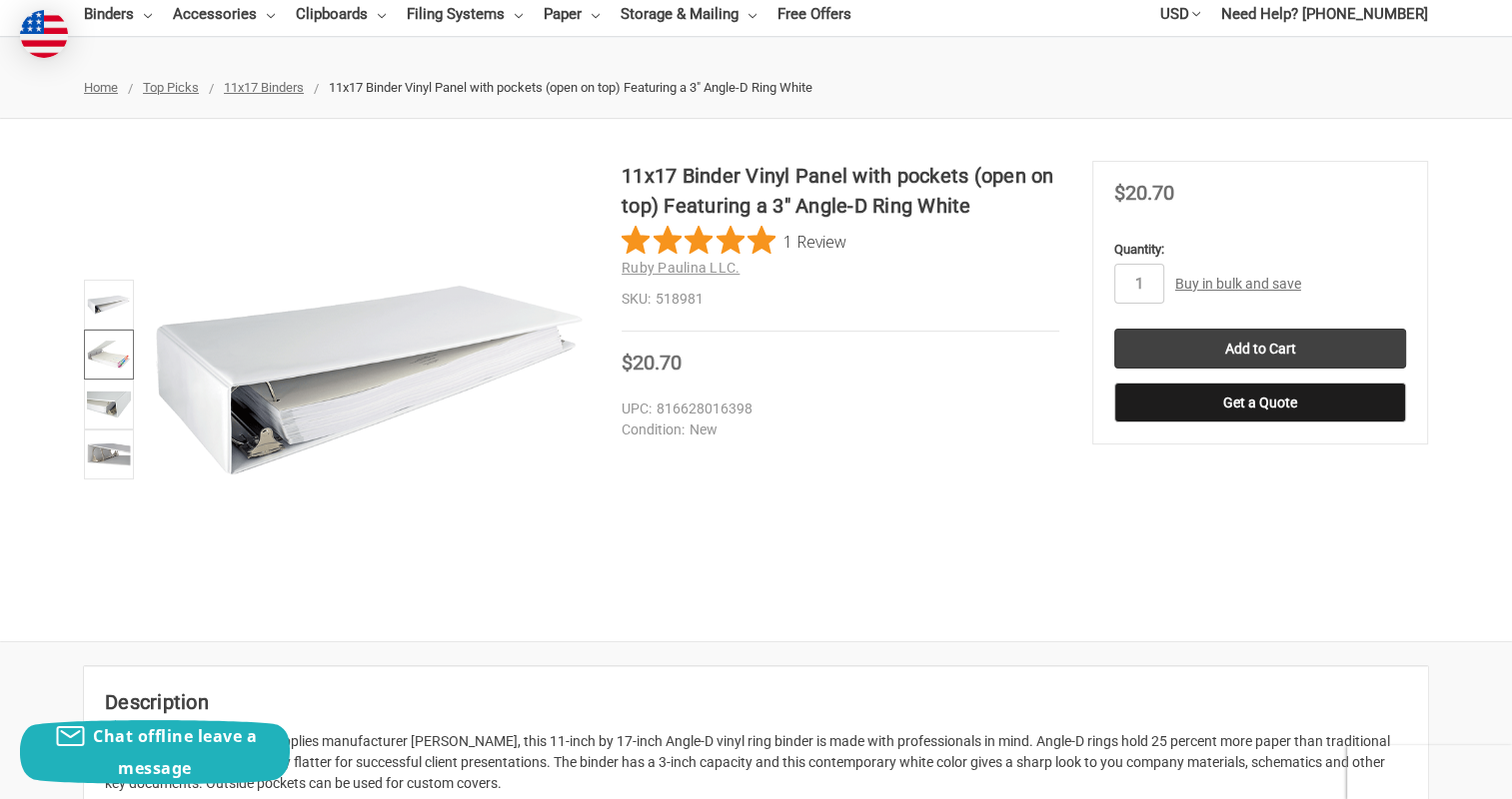 click at bounding box center [109, 355] 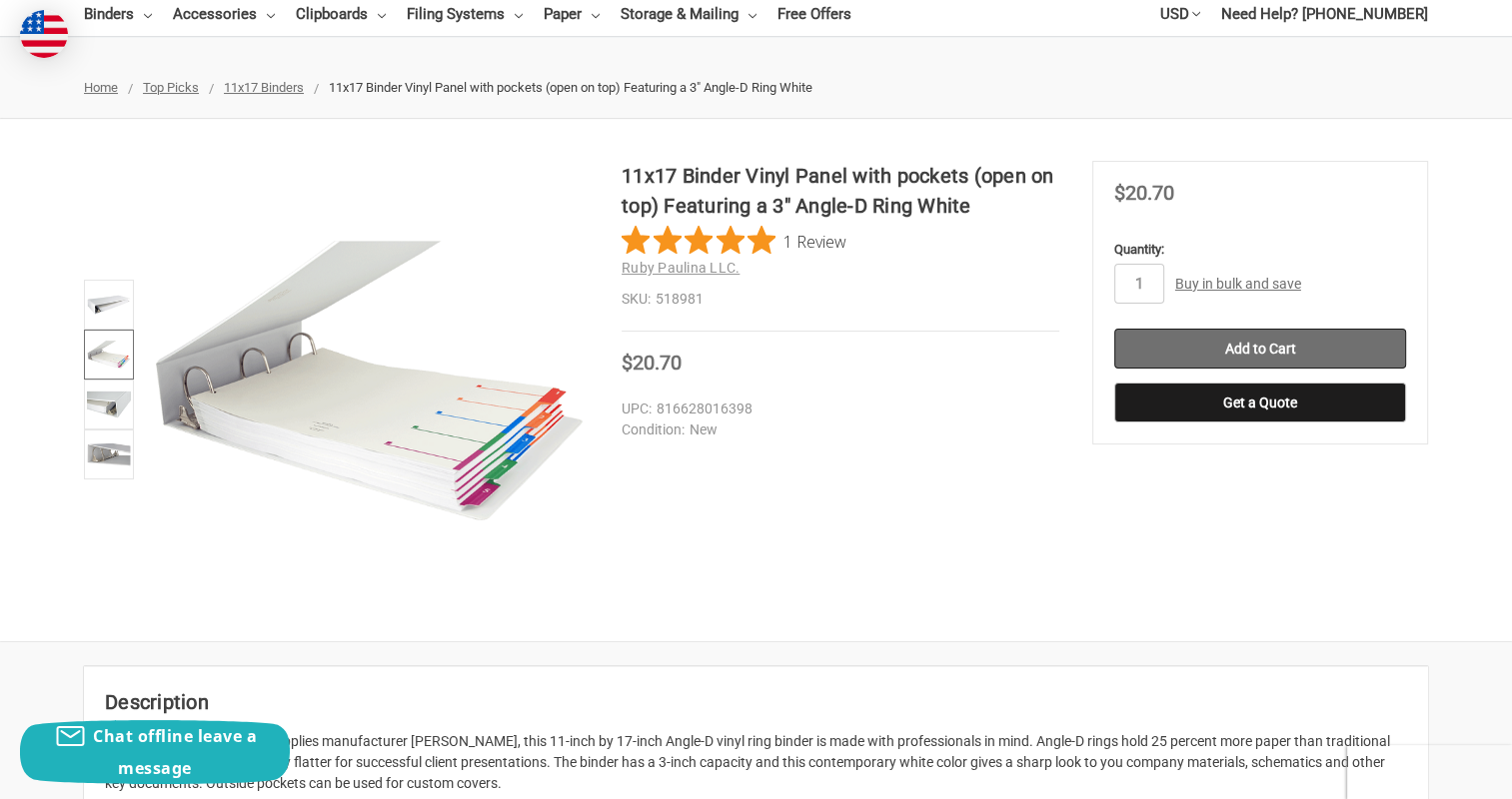 click on "Add to Cart" at bounding box center [1260, 349] 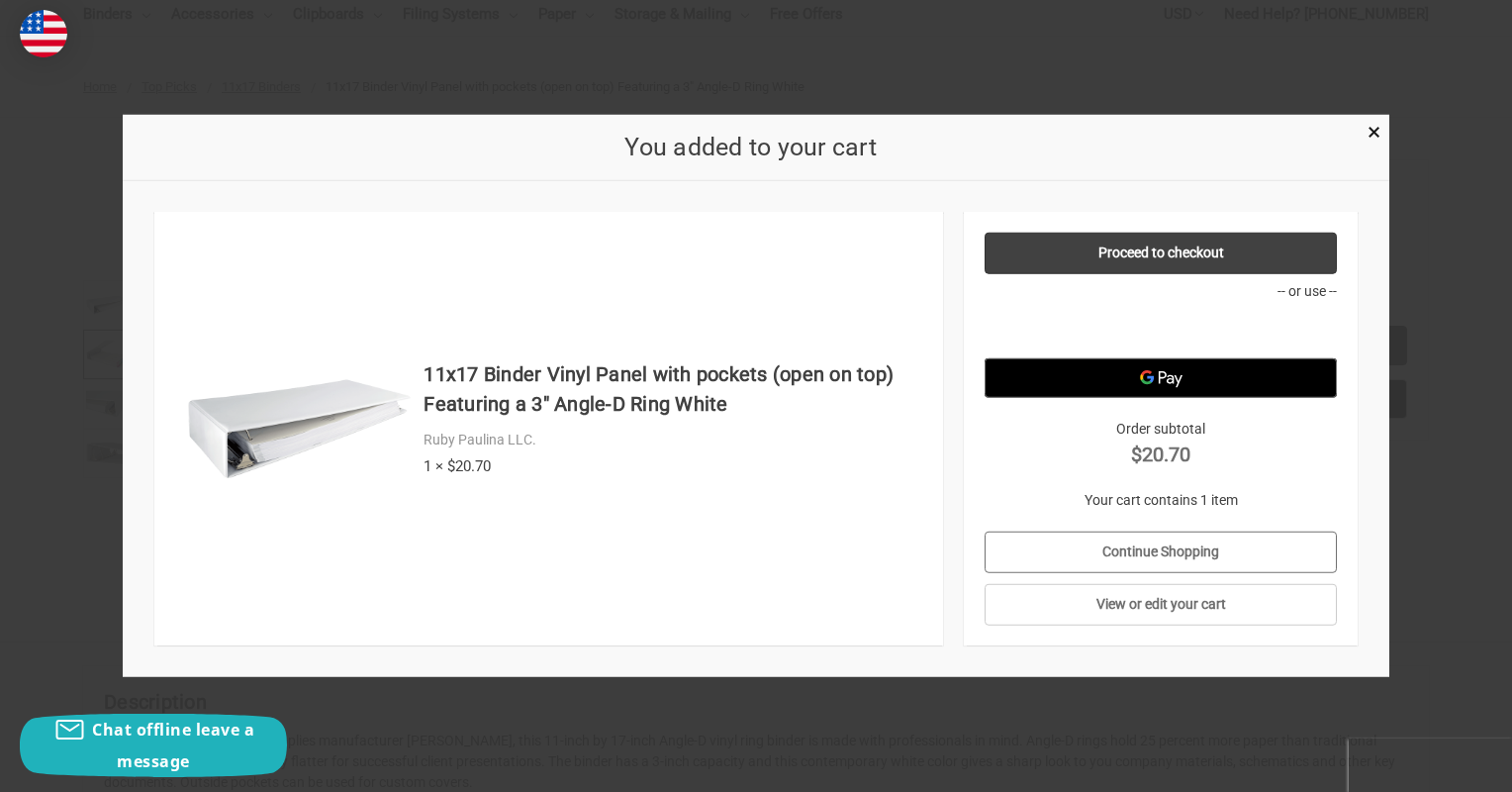 click on "Continue Shopping" at bounding box center (1161, 552) 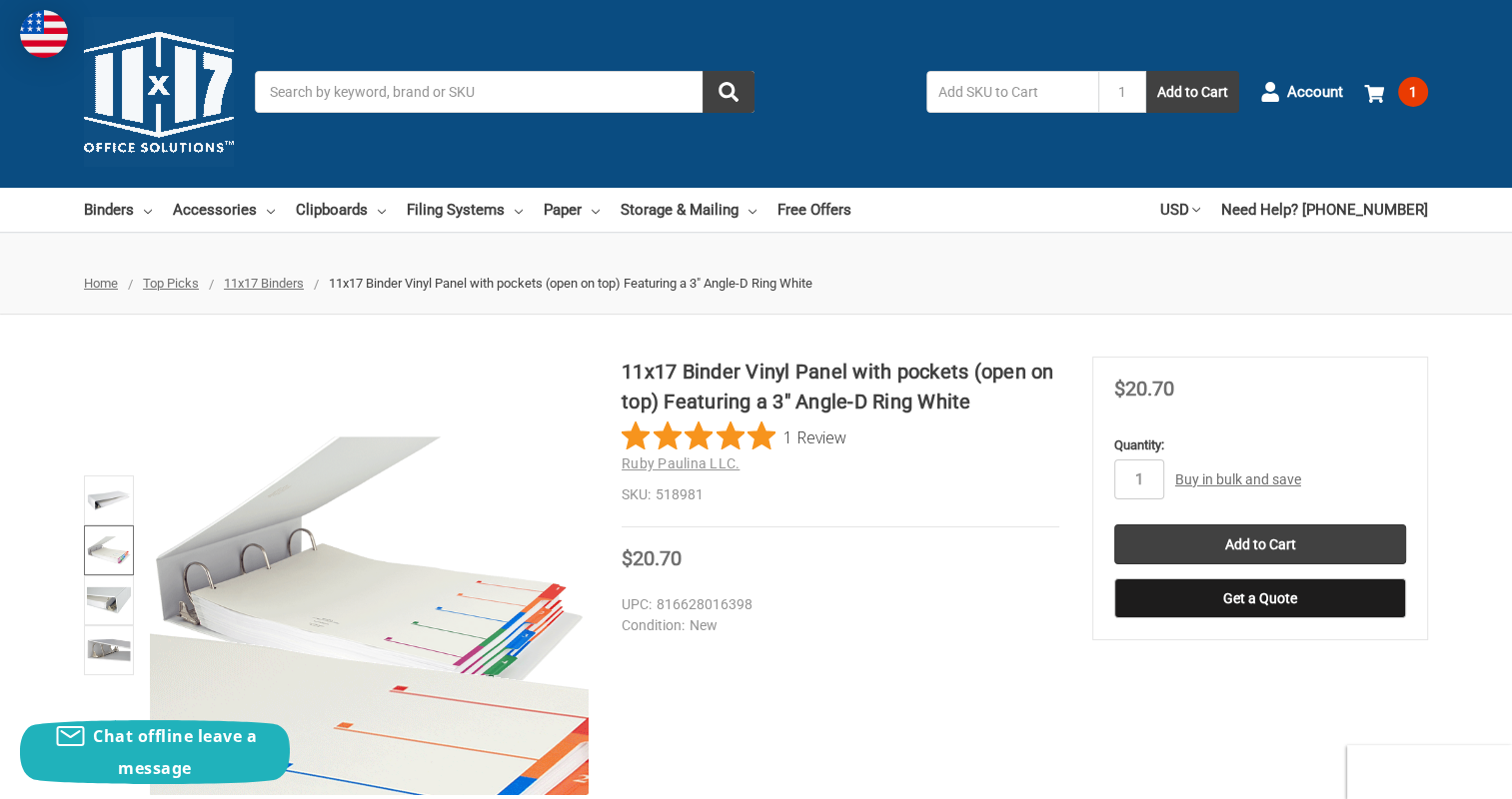 scroll, scrollTop: 0, scrollLeft: 0, axis: both 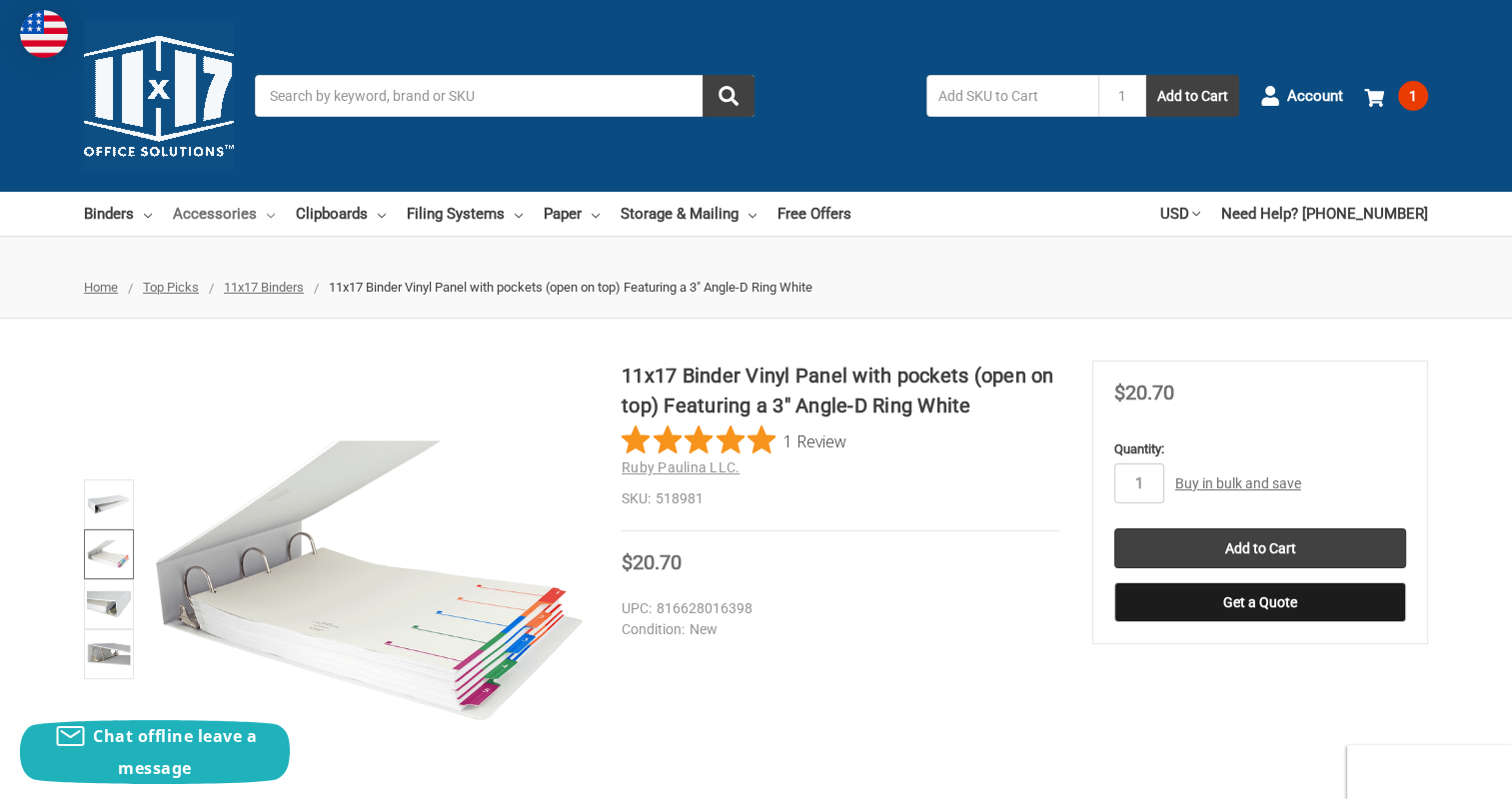 click on "Accessories" at bounding box center [224, 214] 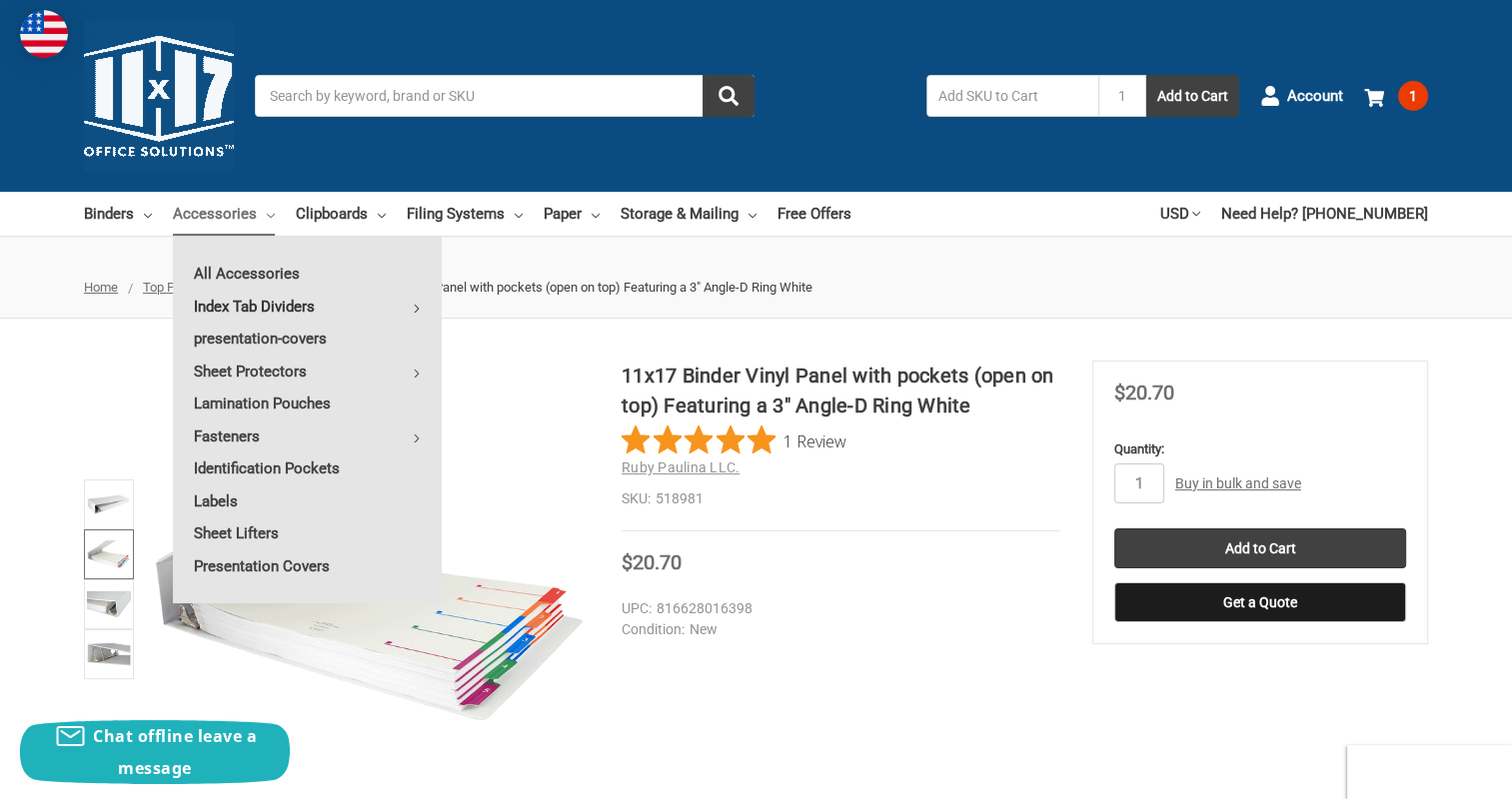 click on "Index Tab Dividers" at bounding box center (307, 307) 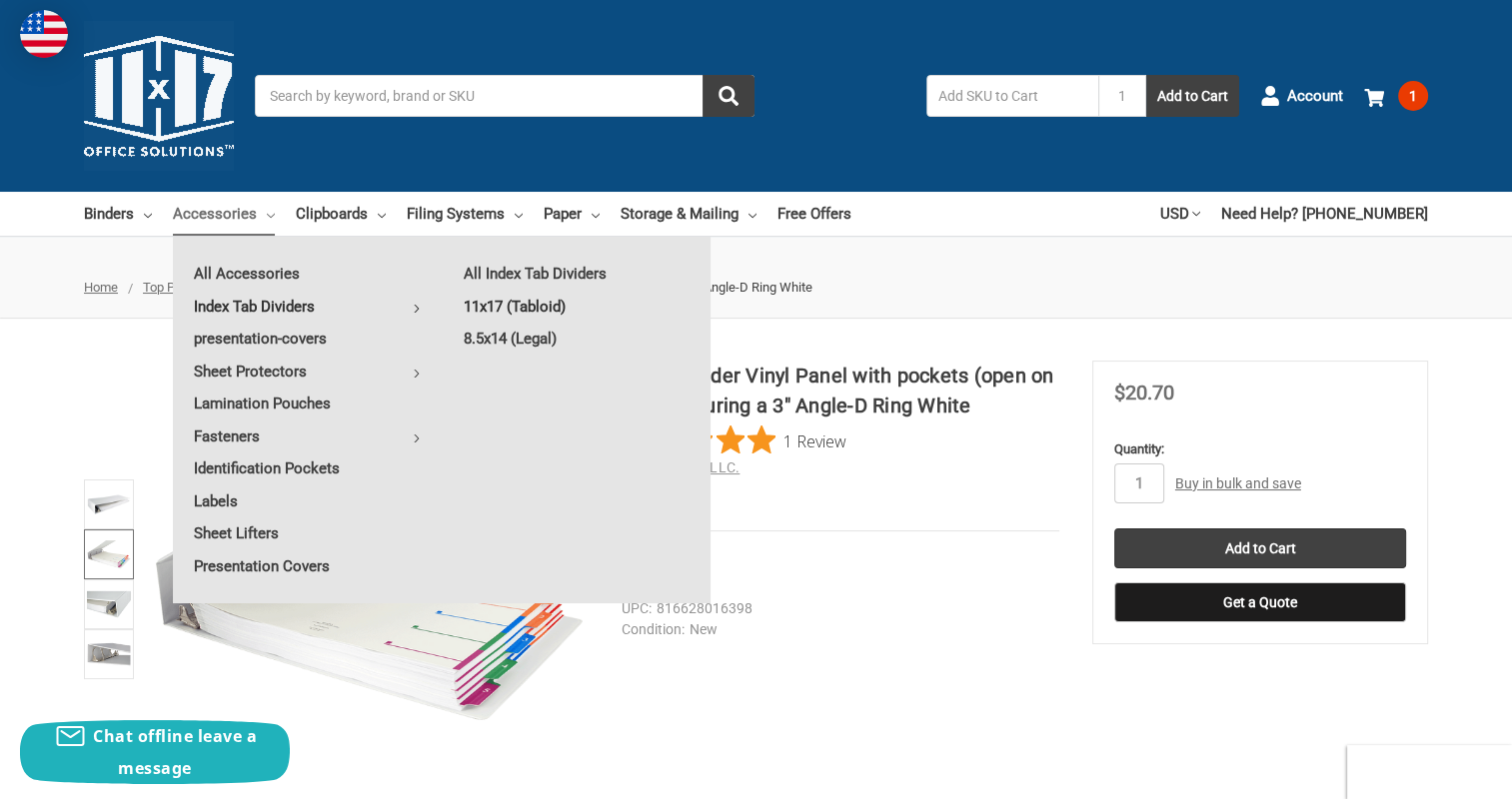 click on "11x17 (Tabloid)" at bounding box center [577, 307] 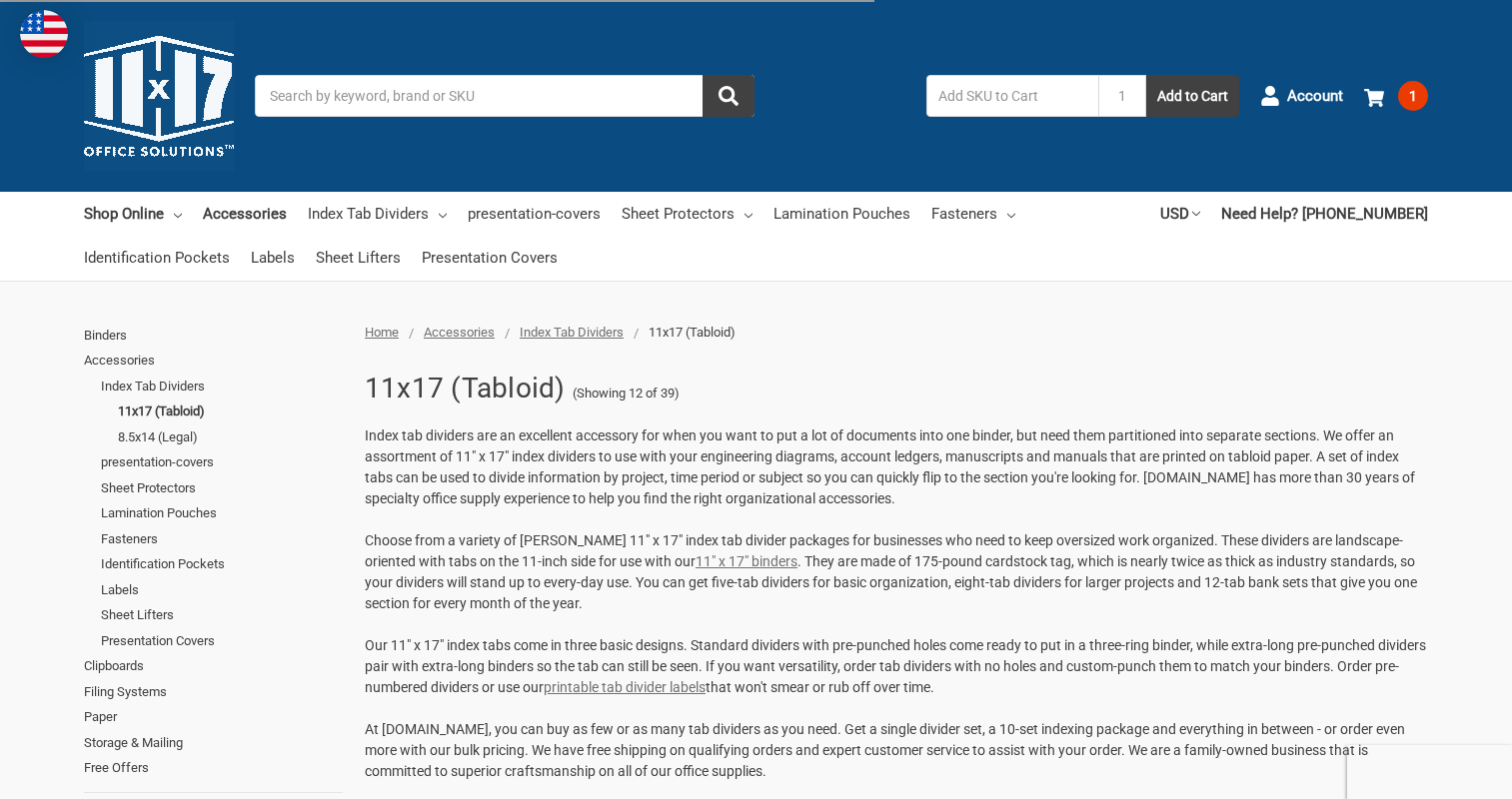 scroll, scrollTop: 0, scrollLeft: 0, axis: both 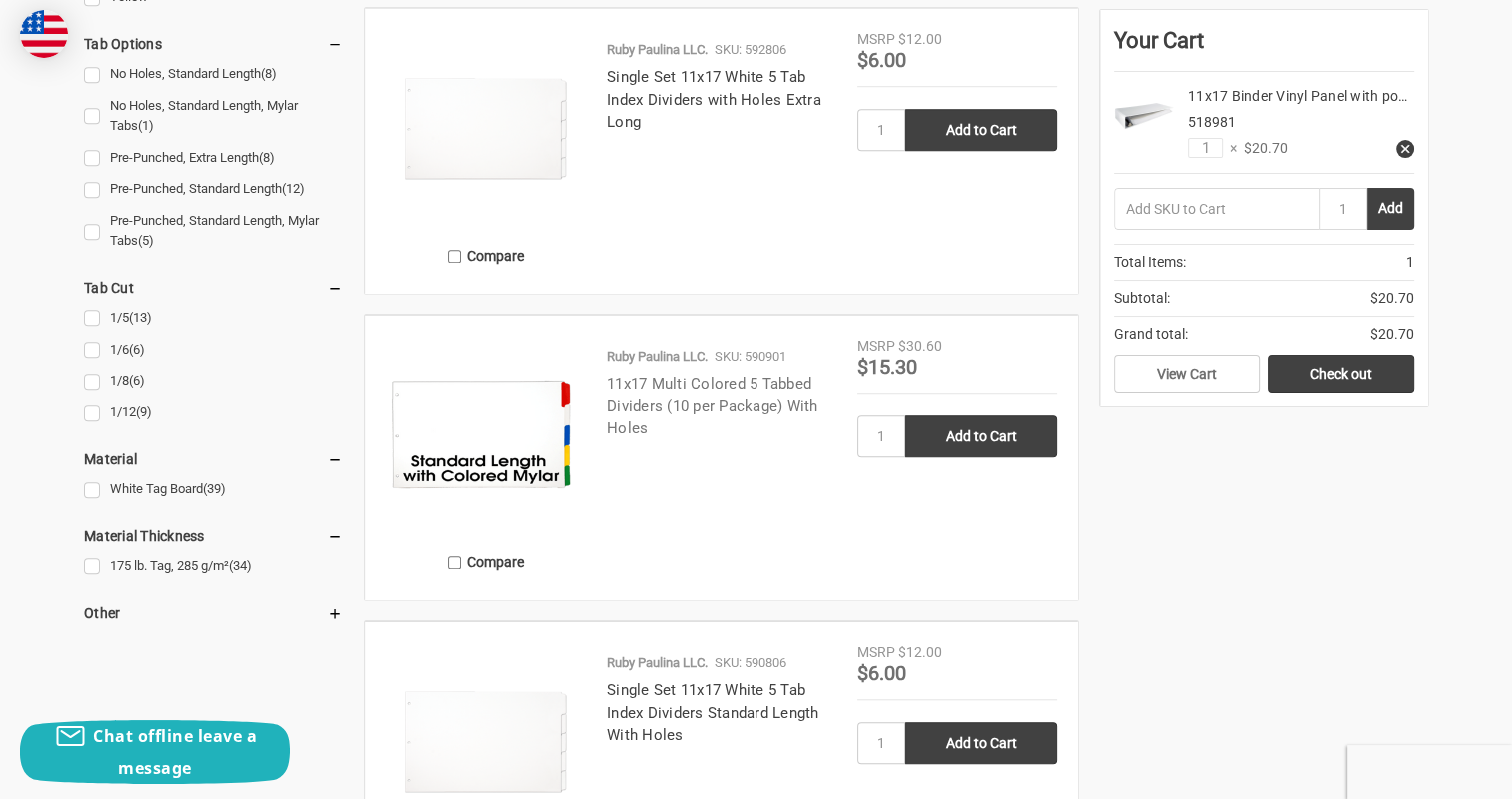 click on "11x17 Multi Colored 5 Tabbed Dividers (10 per Package) With Holes" at bounding box center (713, 405) 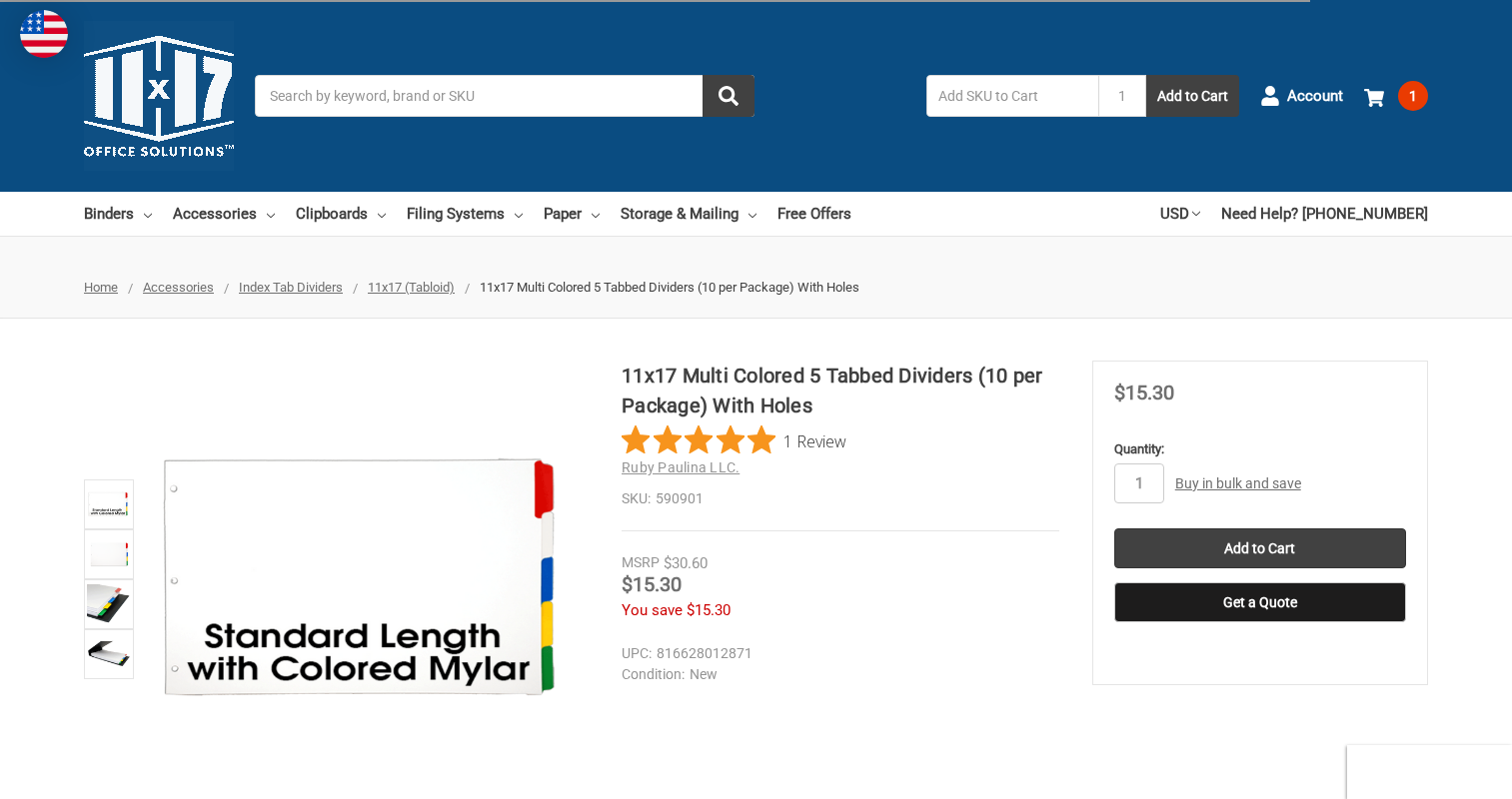 scroll, scrollTop: 0, scrollLeft: 0, axis: both 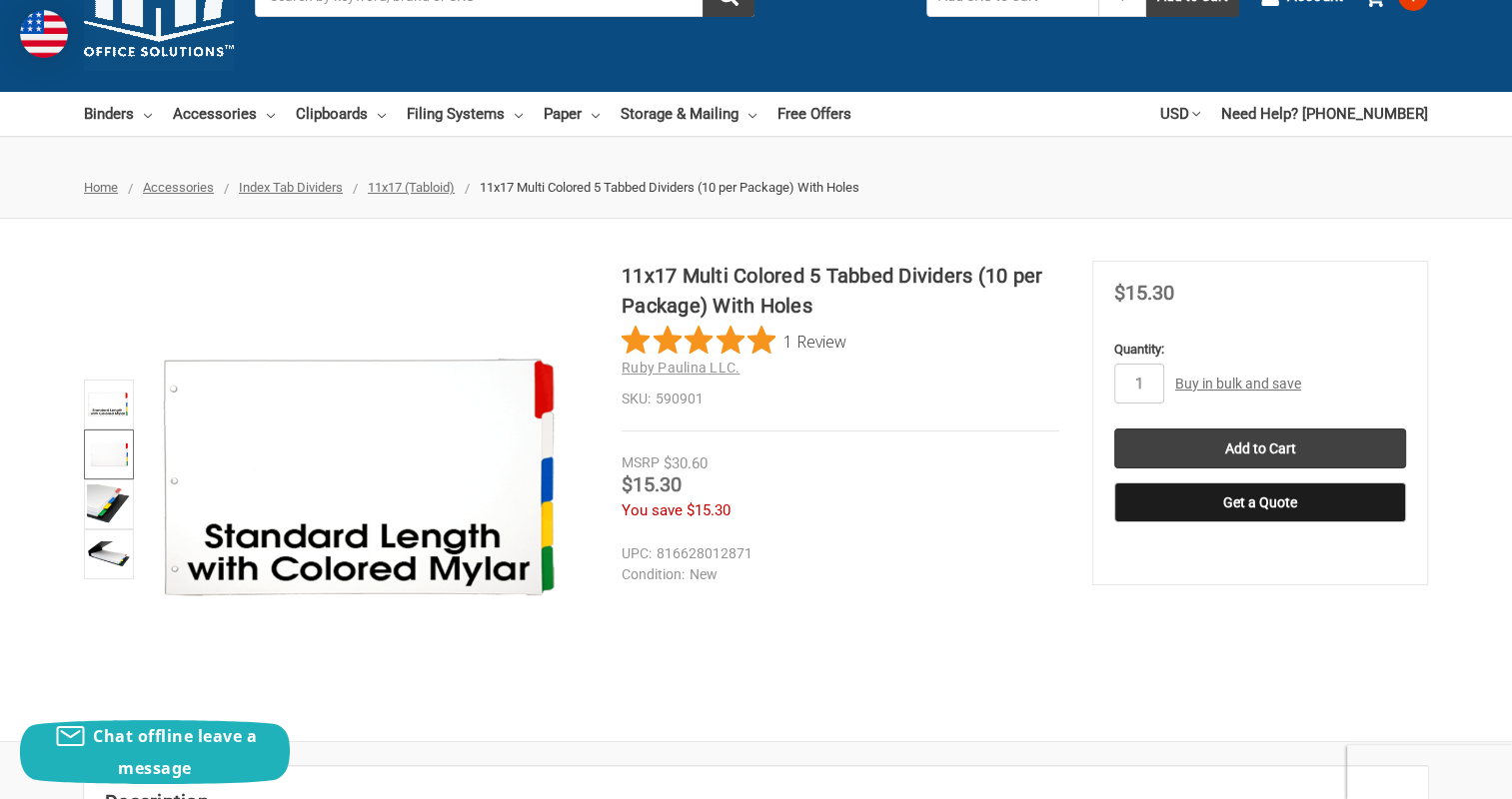 click at bounding box center [109, 454] 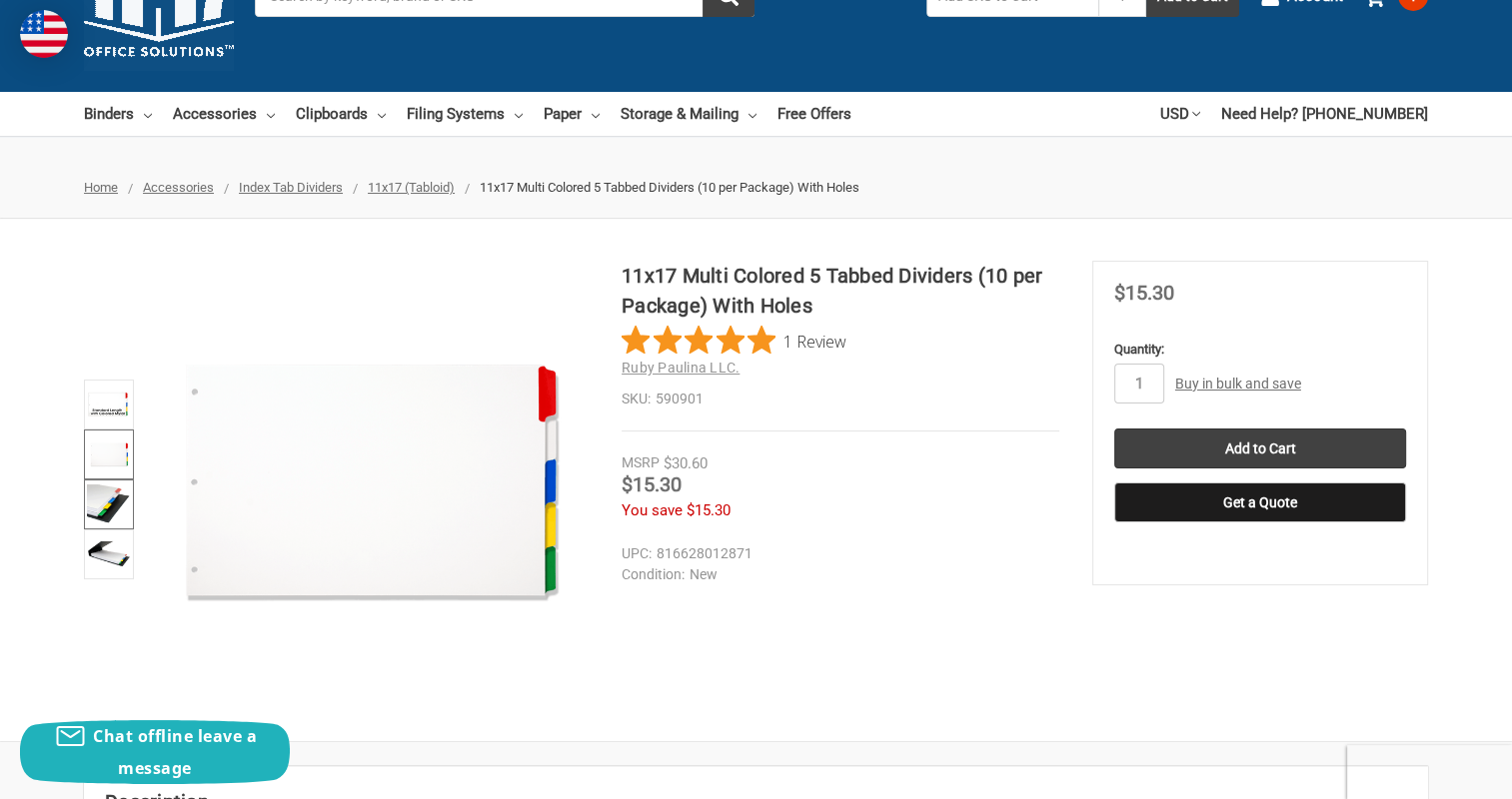 click at bounding box center [109, 504] 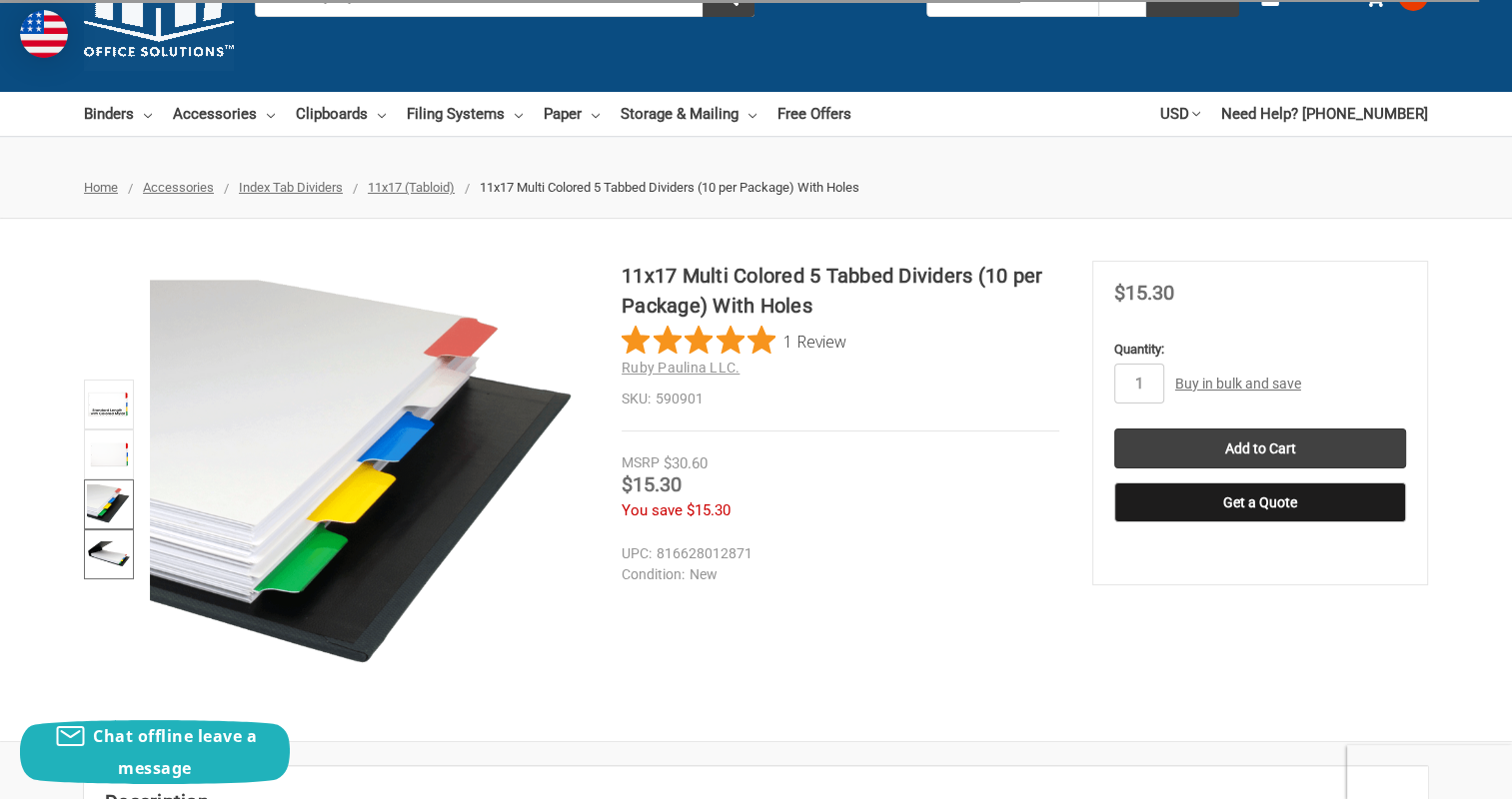 click at bounding box center [109, 554] 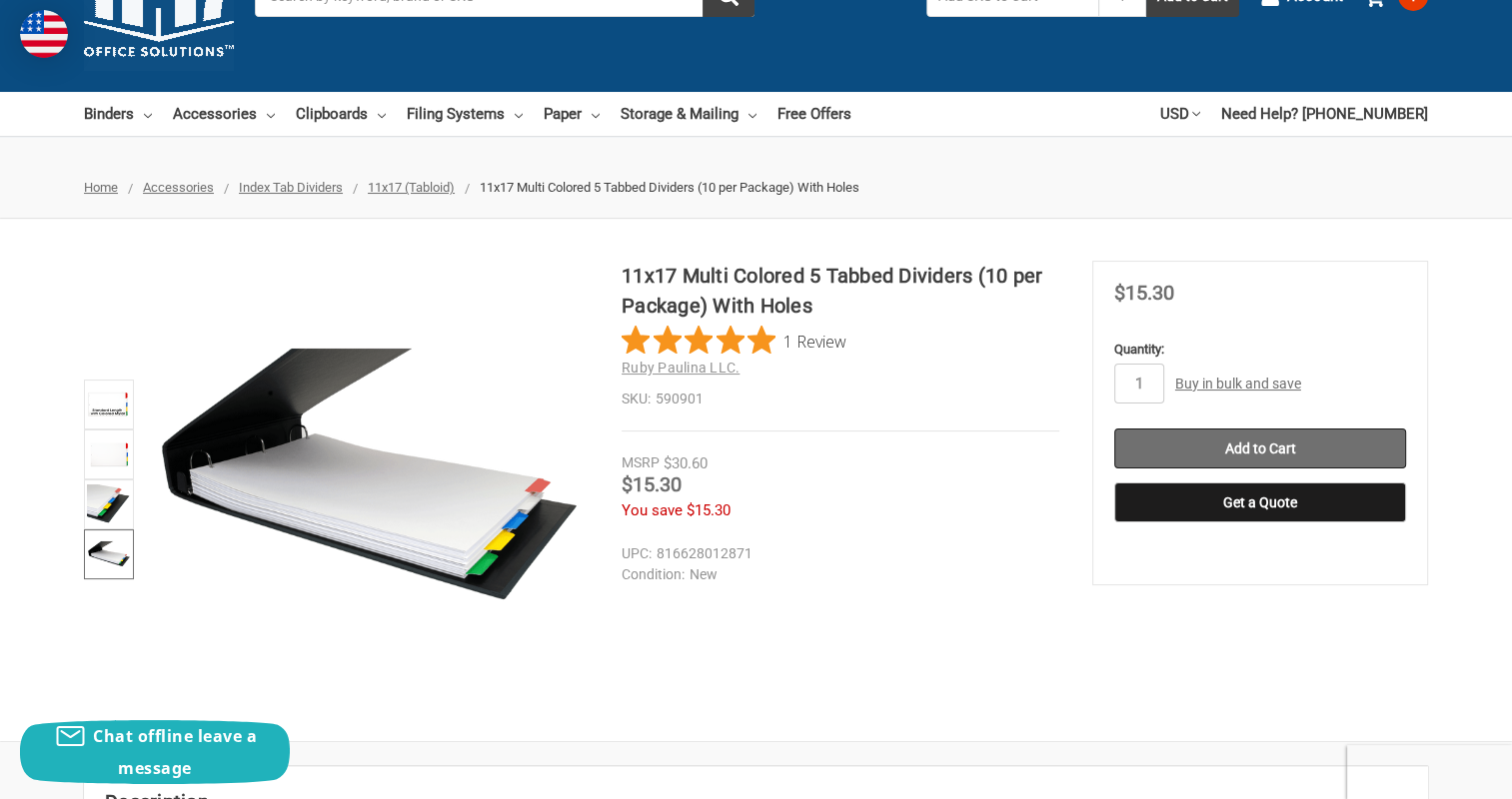 click on "Add to Cart" at bounding box center (1260, 448) 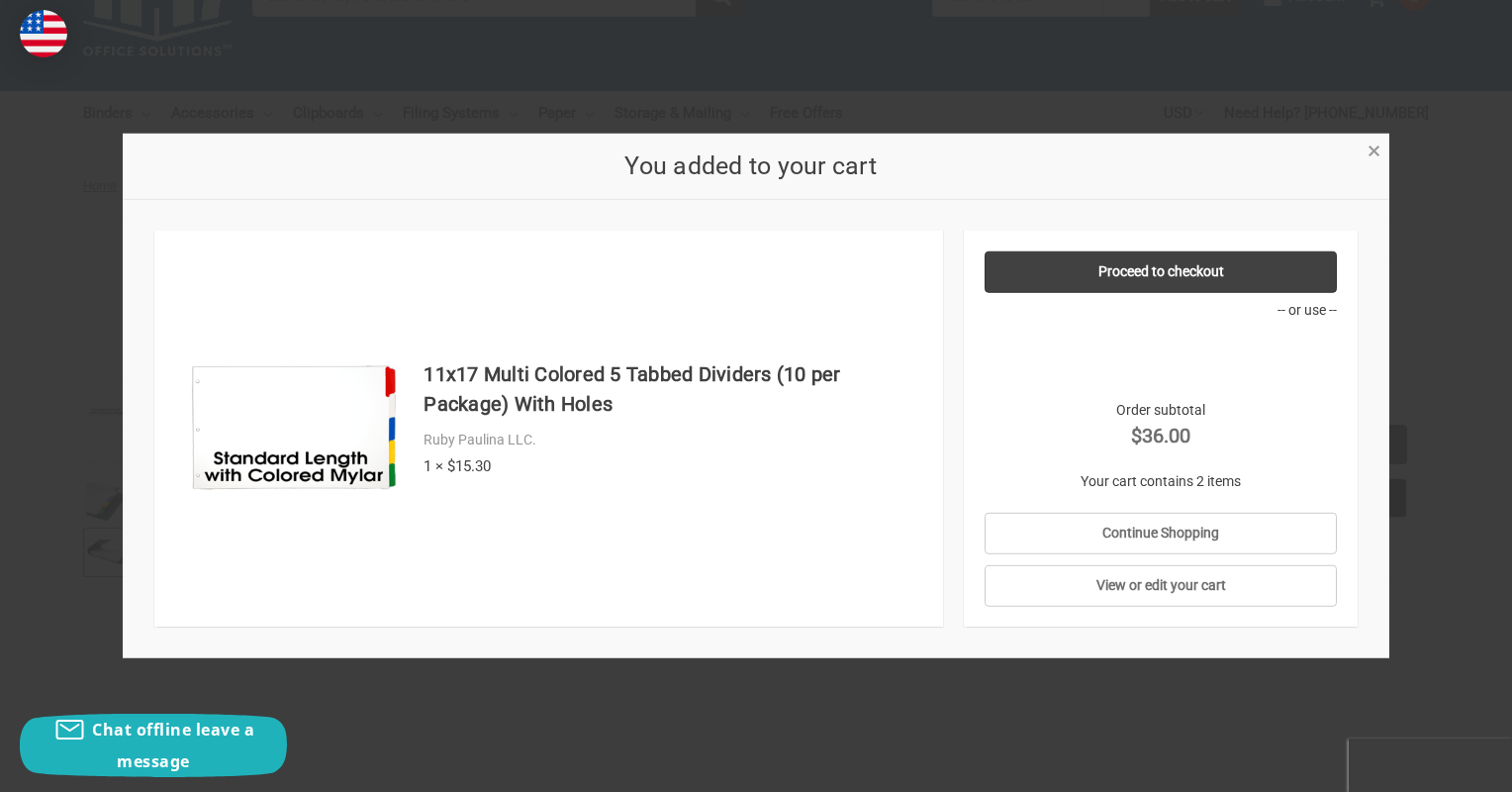 click on "×" at bounding box center [1373, 150] 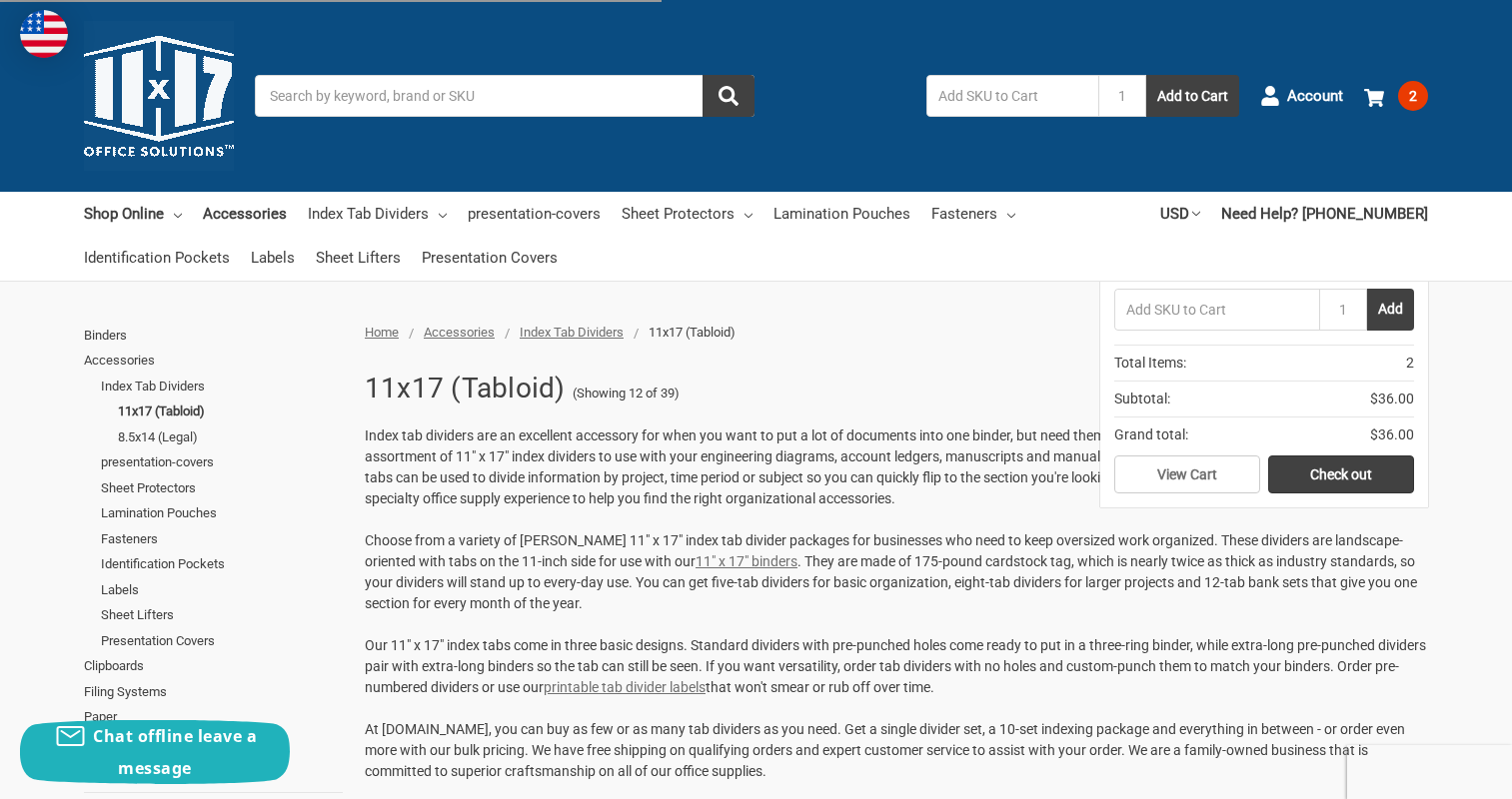 scroll, scrollTop: 1179, scrollLeft: 0, axis: vertical 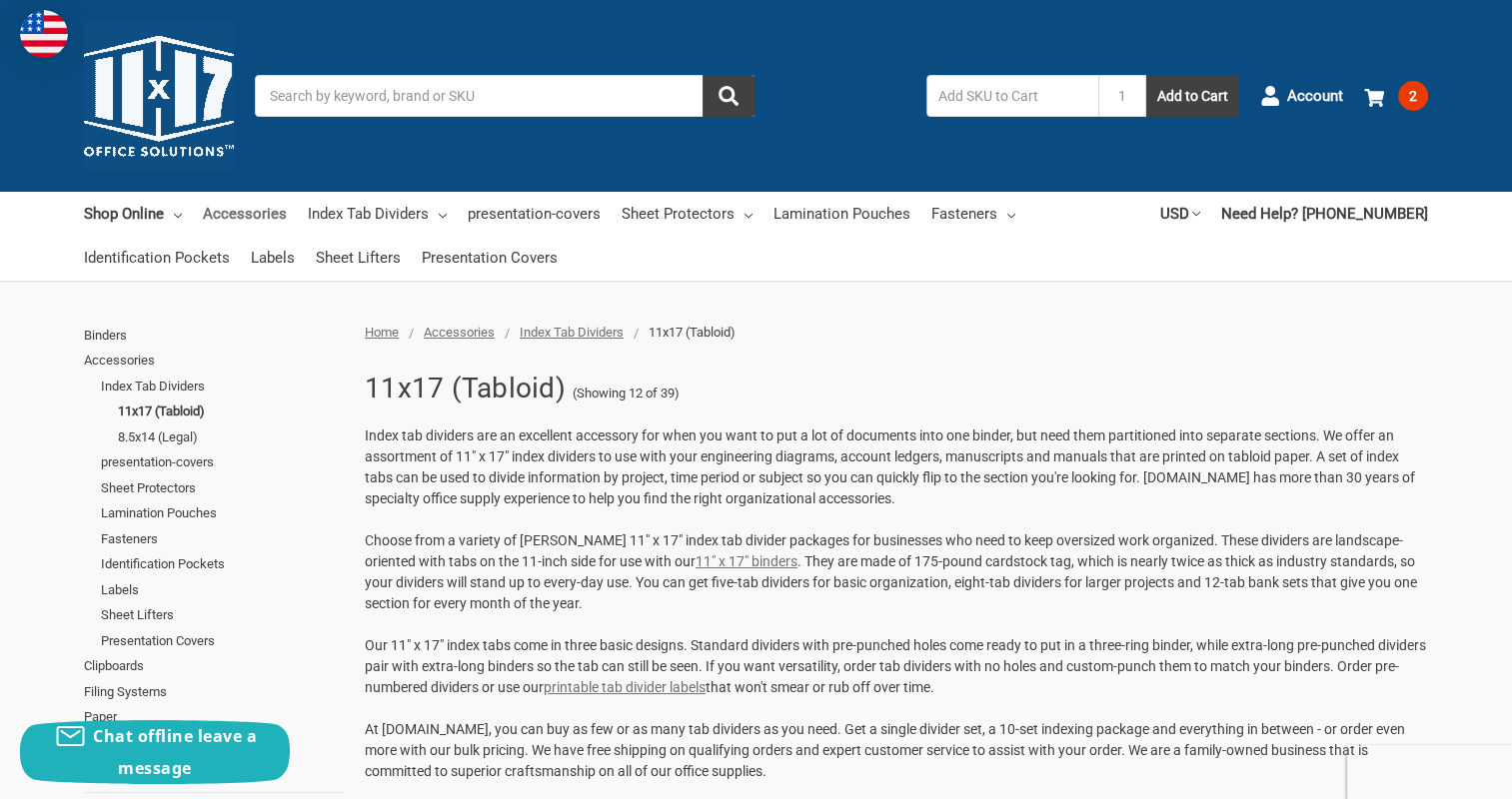 click on "Accessories" at bounding box center [245, 214] 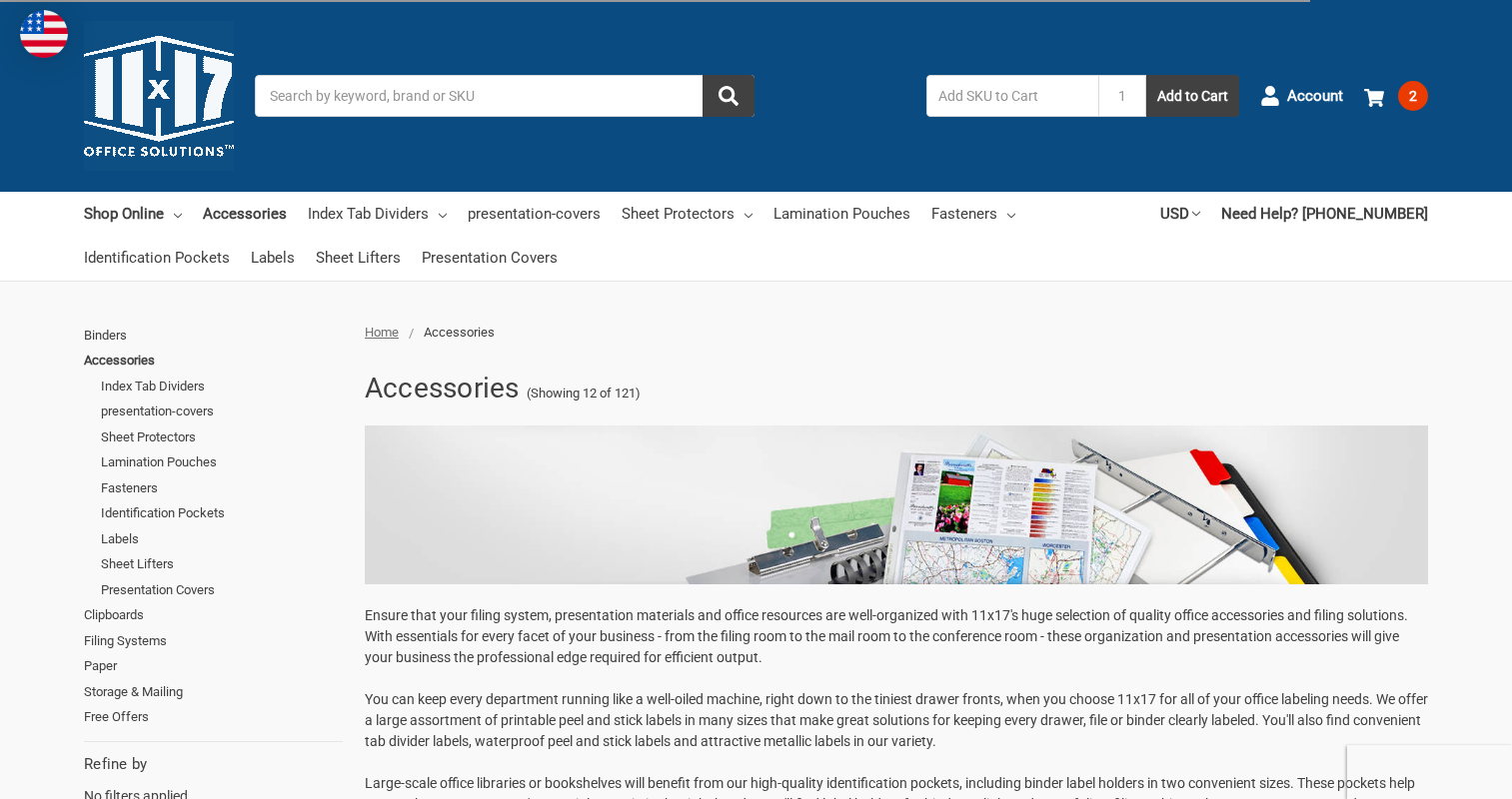 scroll, scrollTop: 0, scrollLeft: 0, axis: both 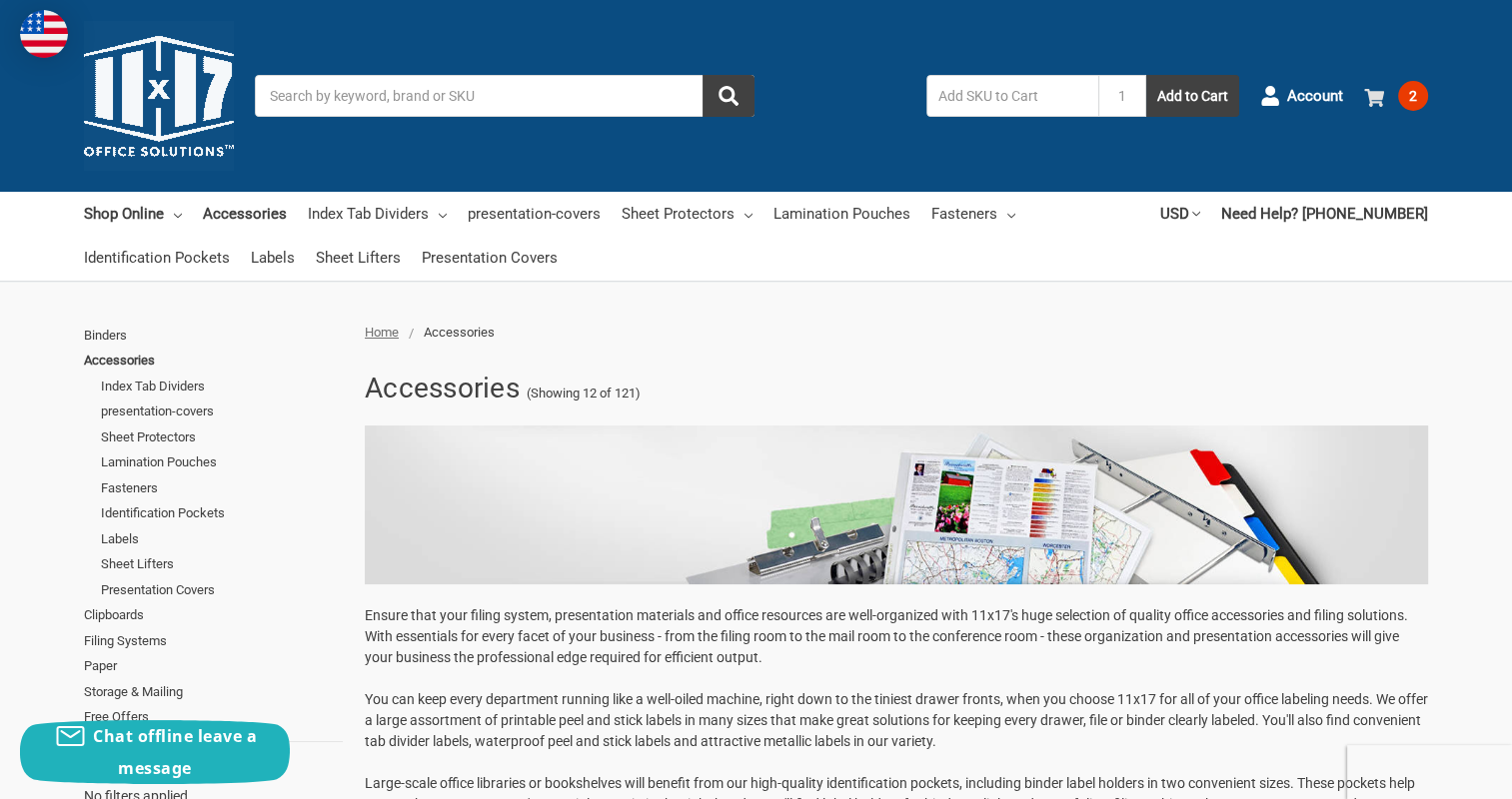 click on "2" at bounding box center [1413, 96] 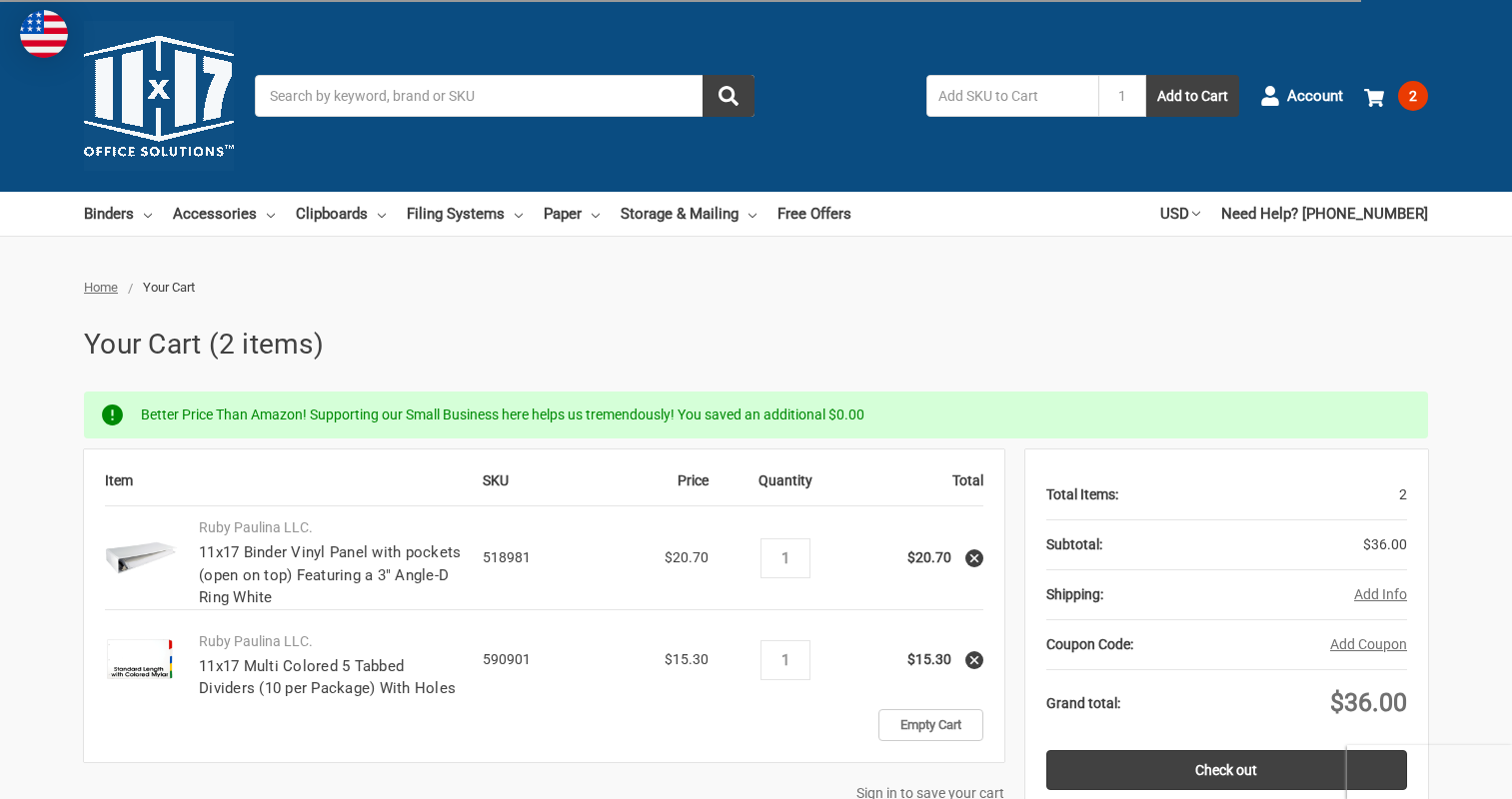 scroll, scrollTop: 0, scrollLeft: 0, axis: both 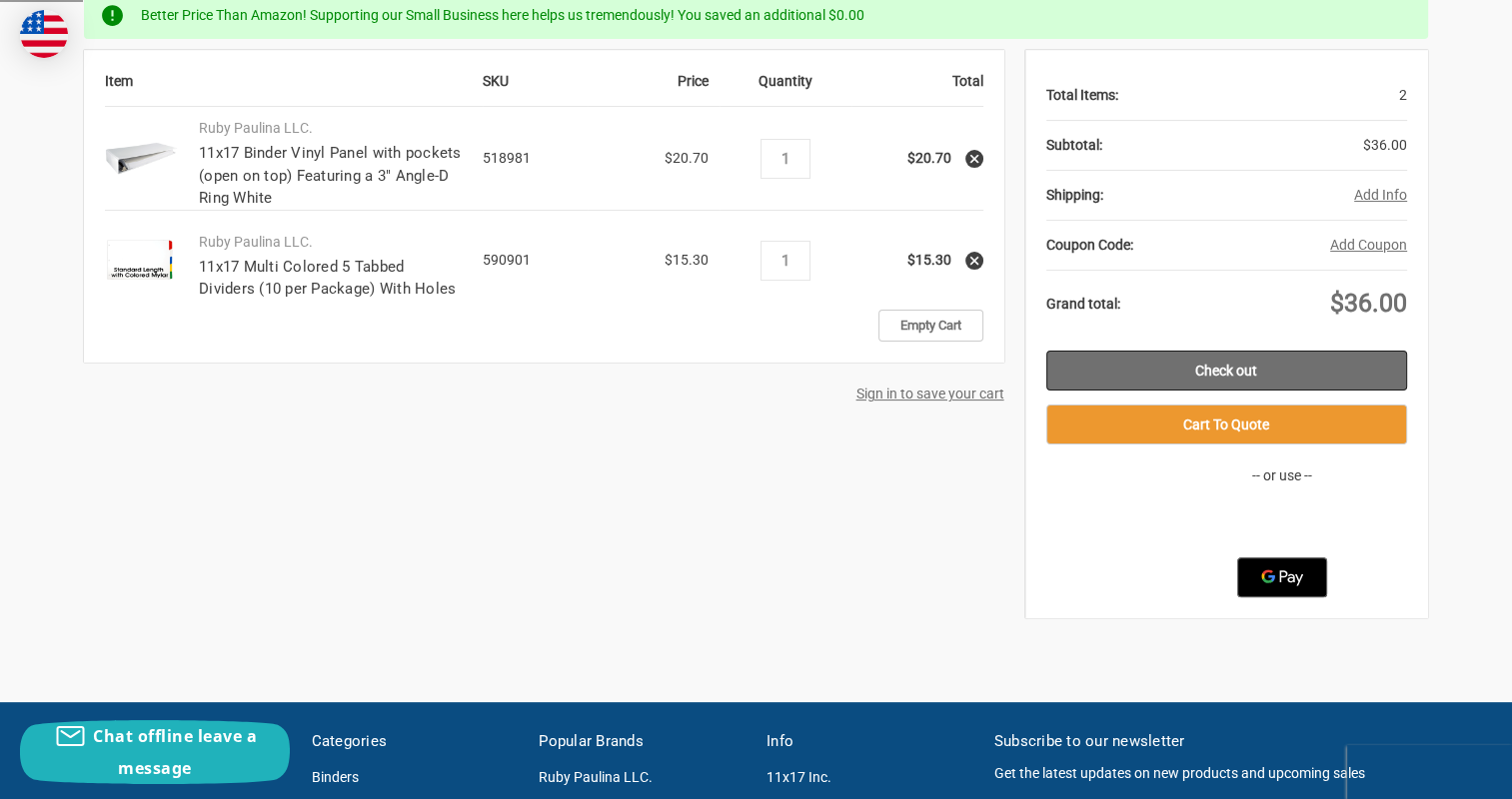 click on "Check out" at bounding box center (1227, 371) 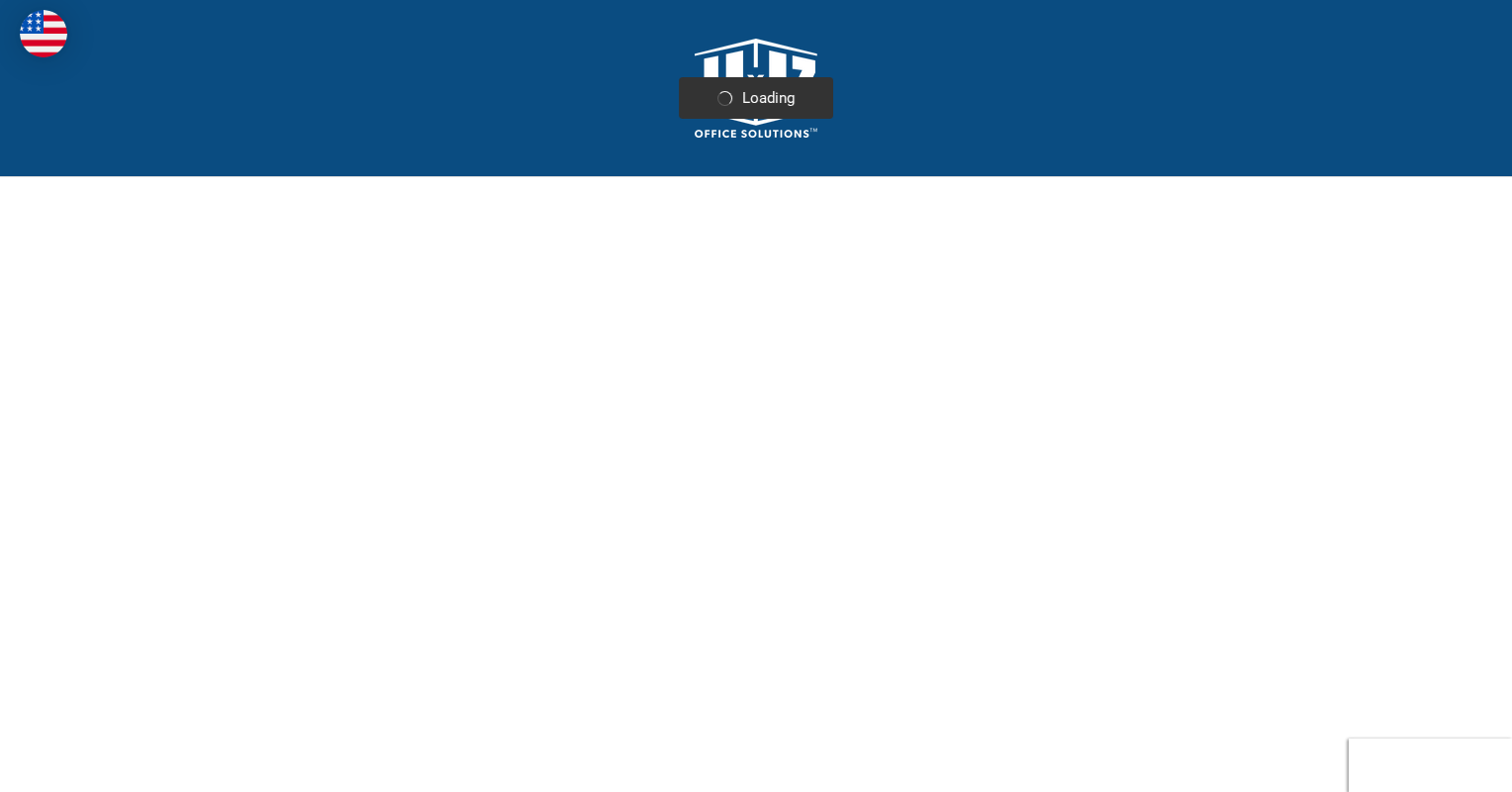 scroll, scrollTop: 0, scrollLeft: 0, axis: both 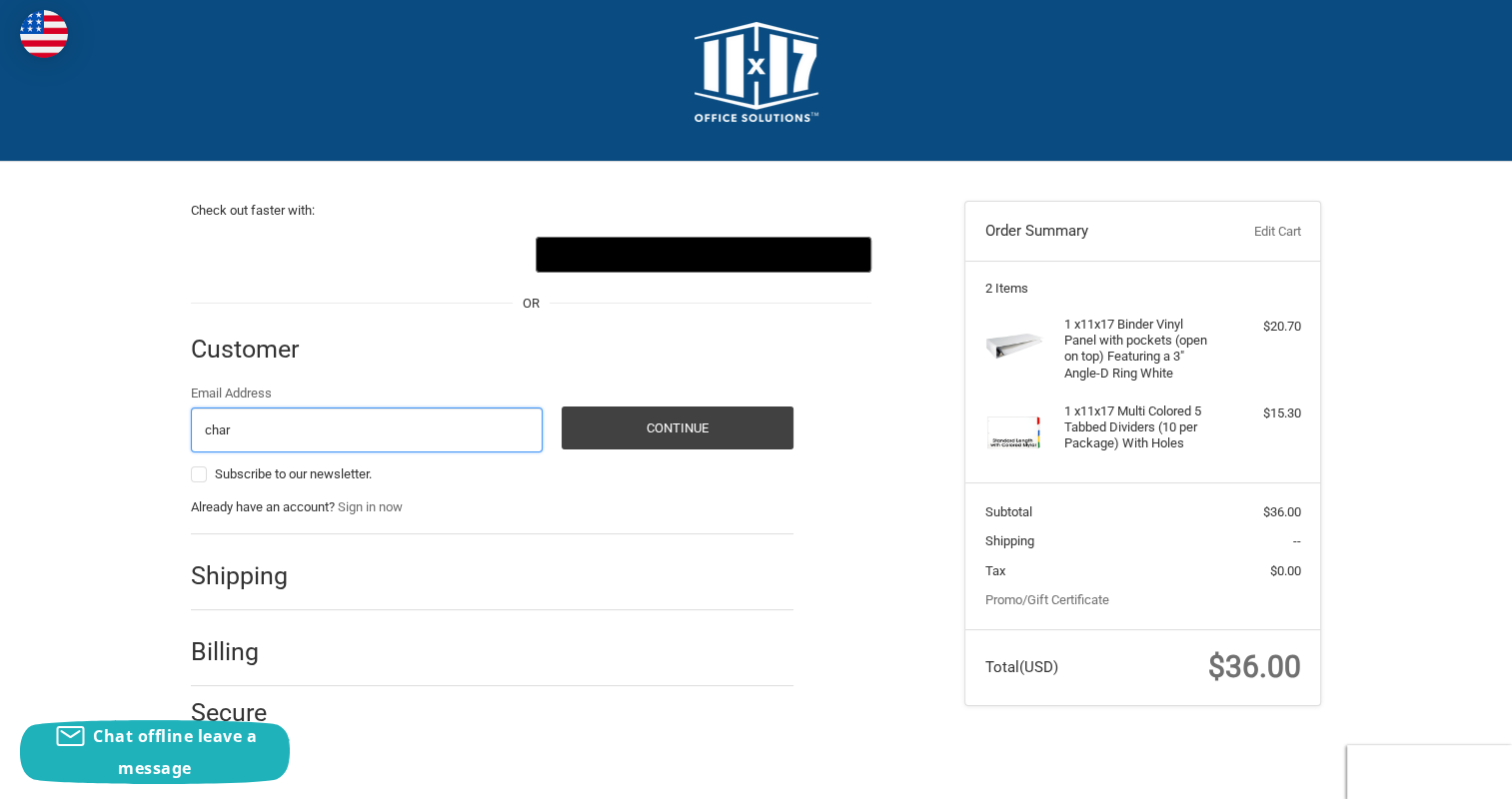 type on "[PERSON_NAME][EMAIL_ADDRESS][DOMAIN_NAME]" 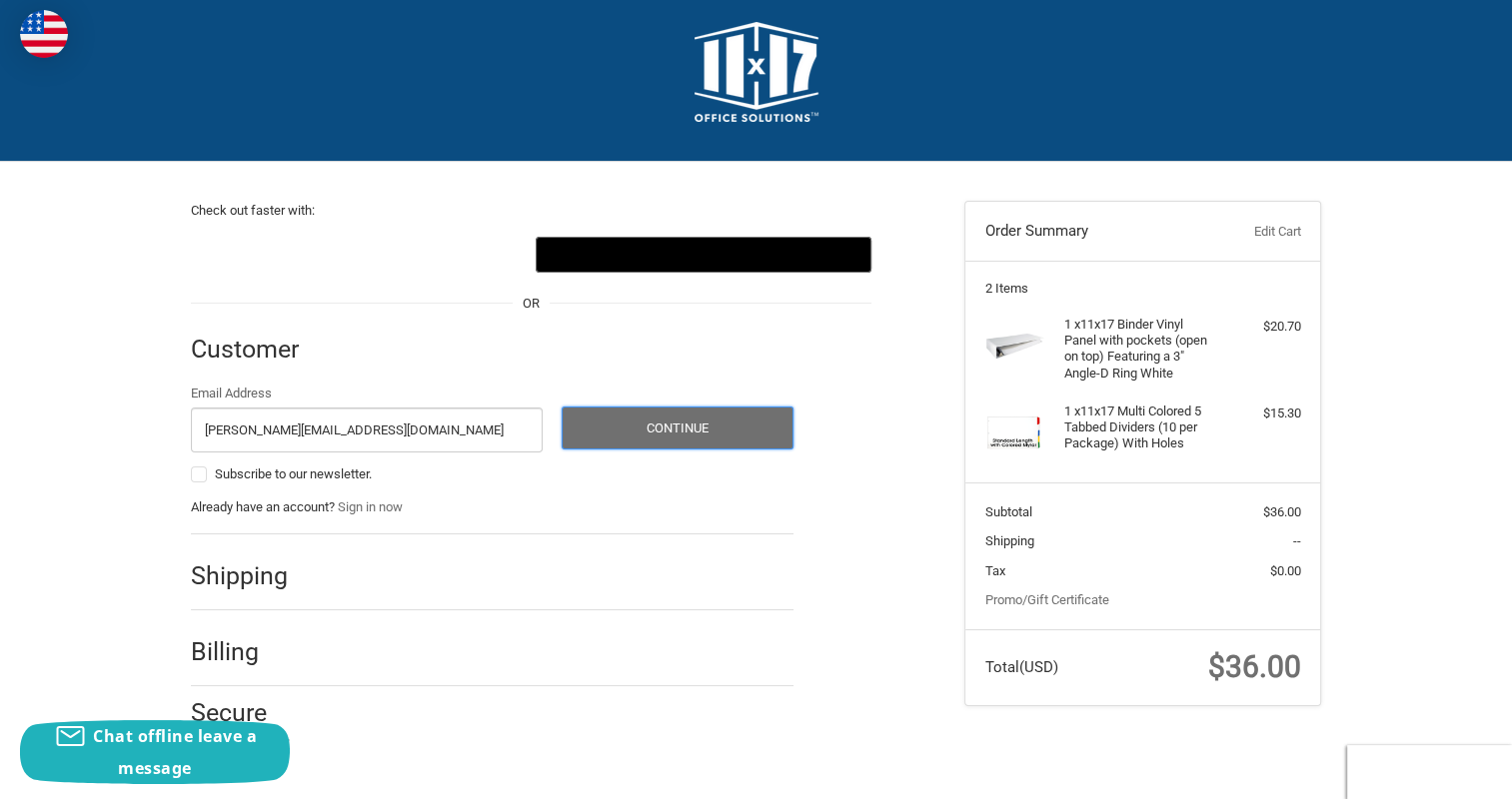 click on "Continue" at bounding box center (678, 427) 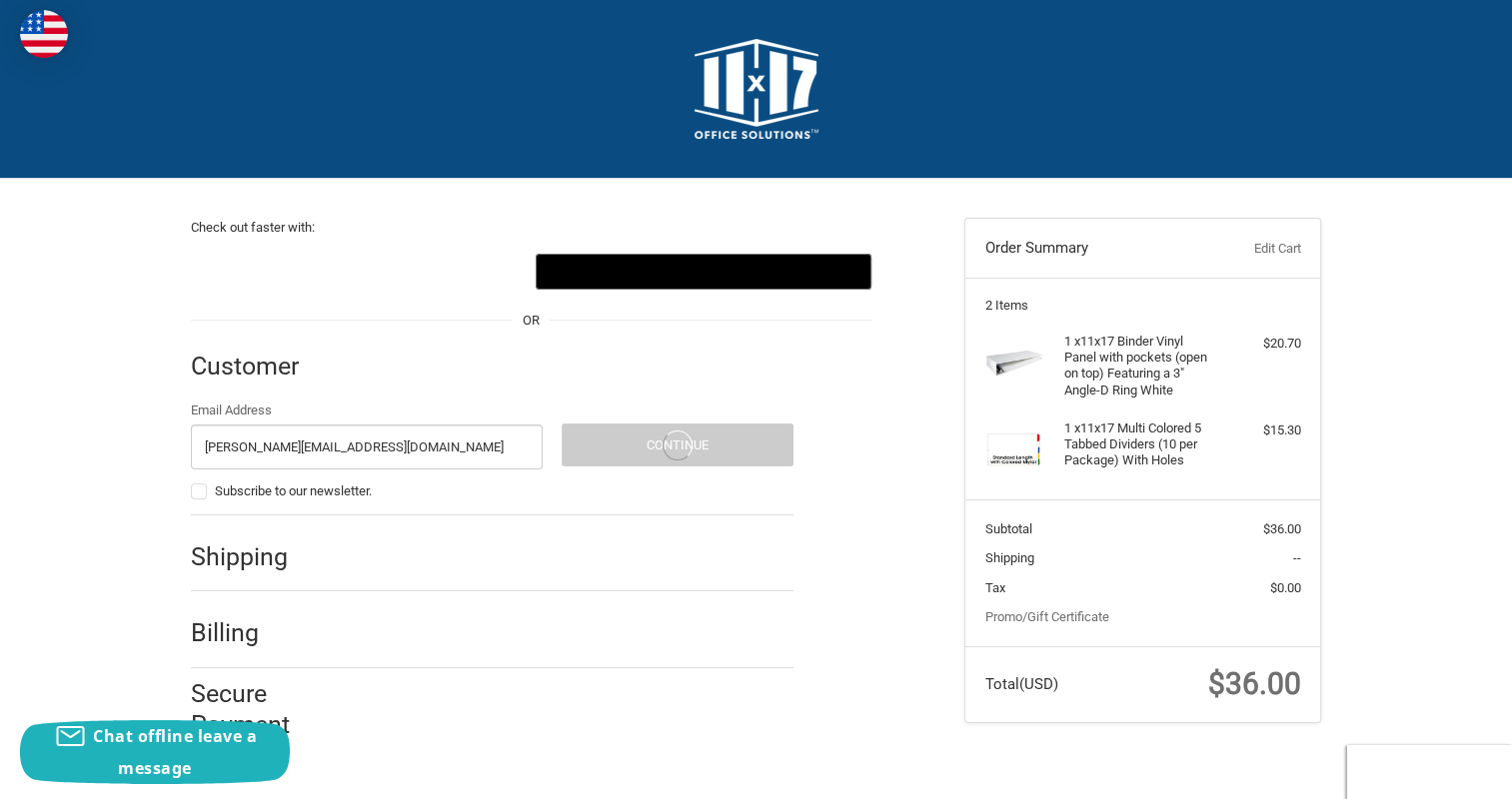 scroll, scrollTop: 0, scrollLeft: 0, axis: both 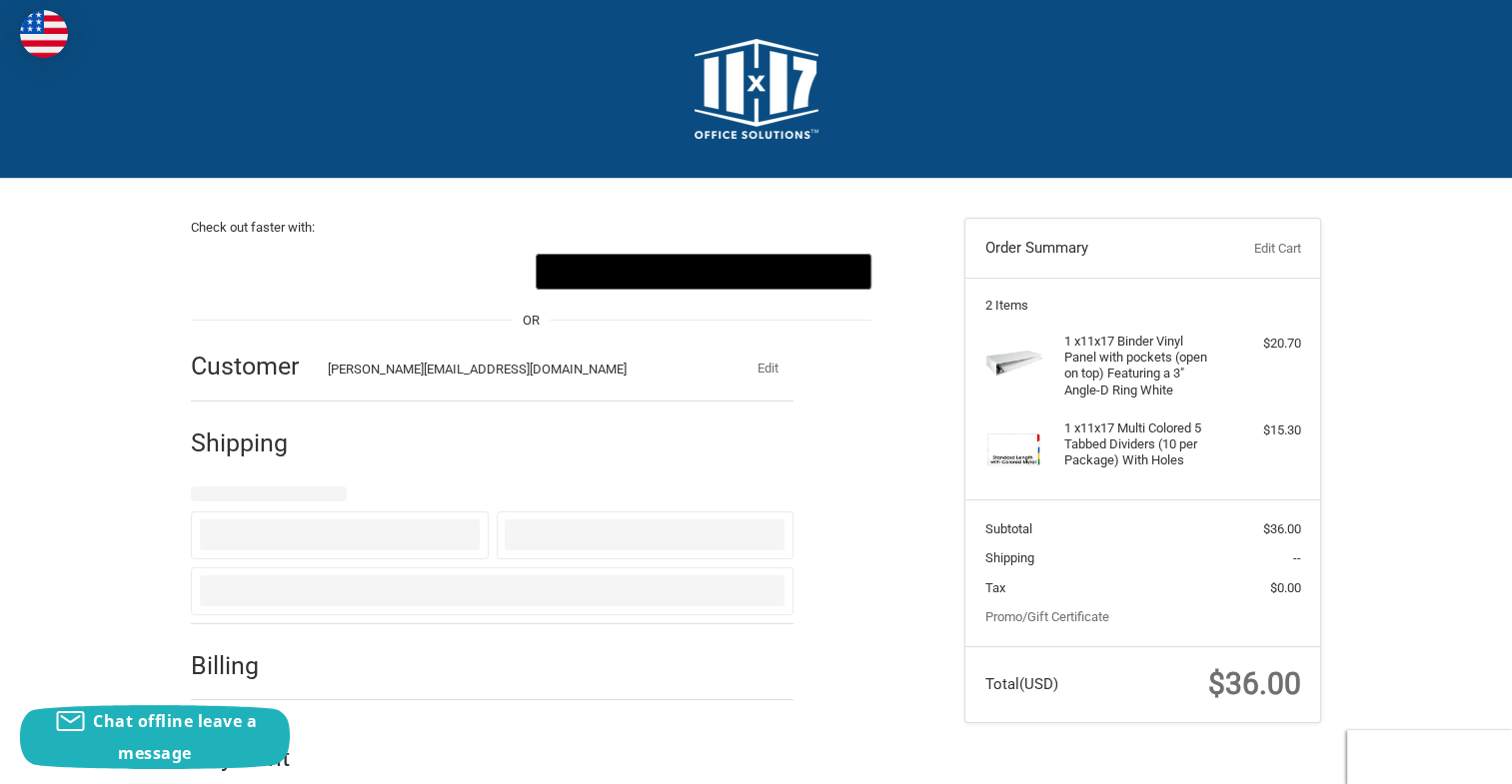 select on "US" 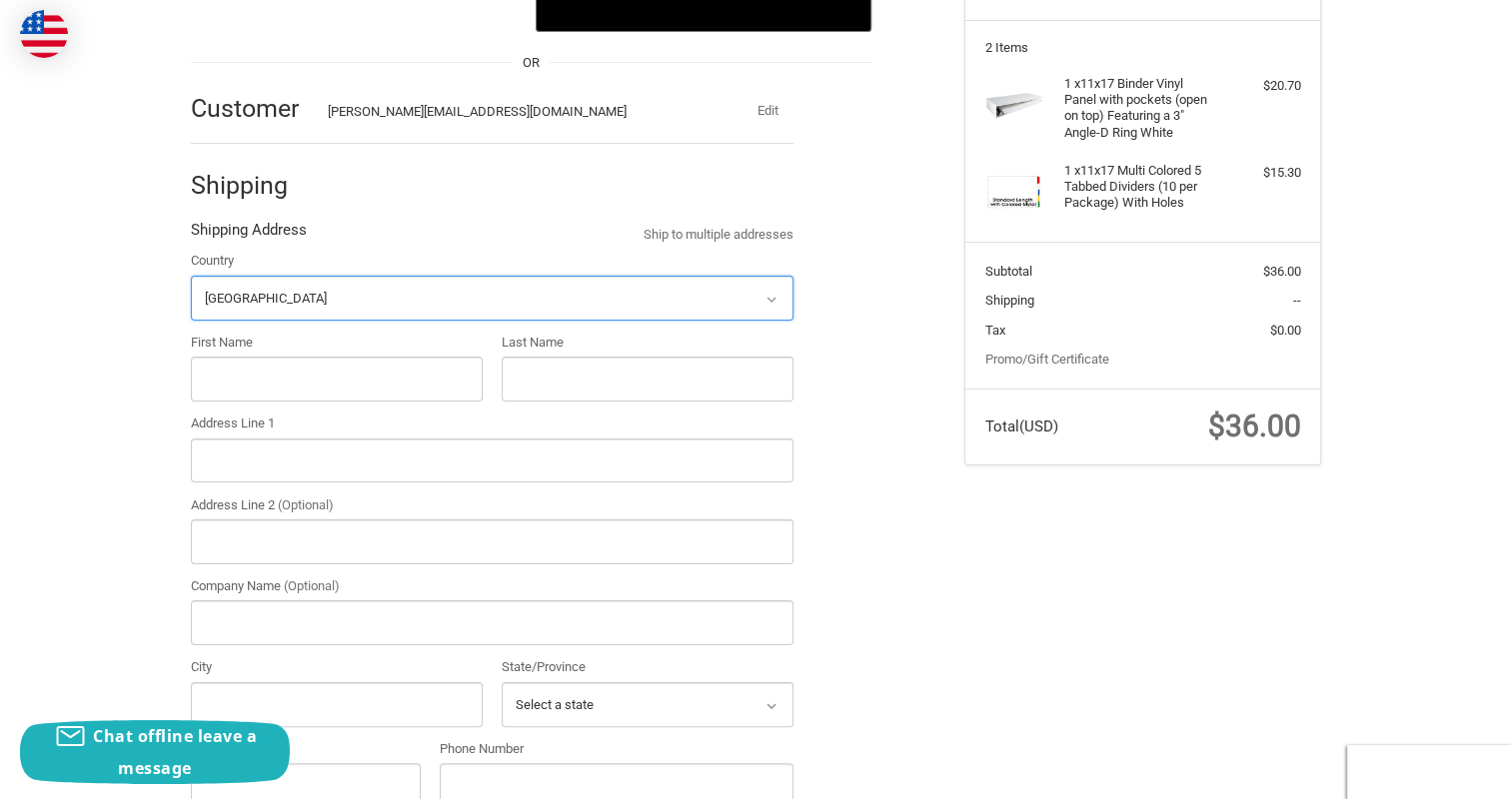 scroll, scrollTop: 260, scrollLeft: 0, axis: vertical 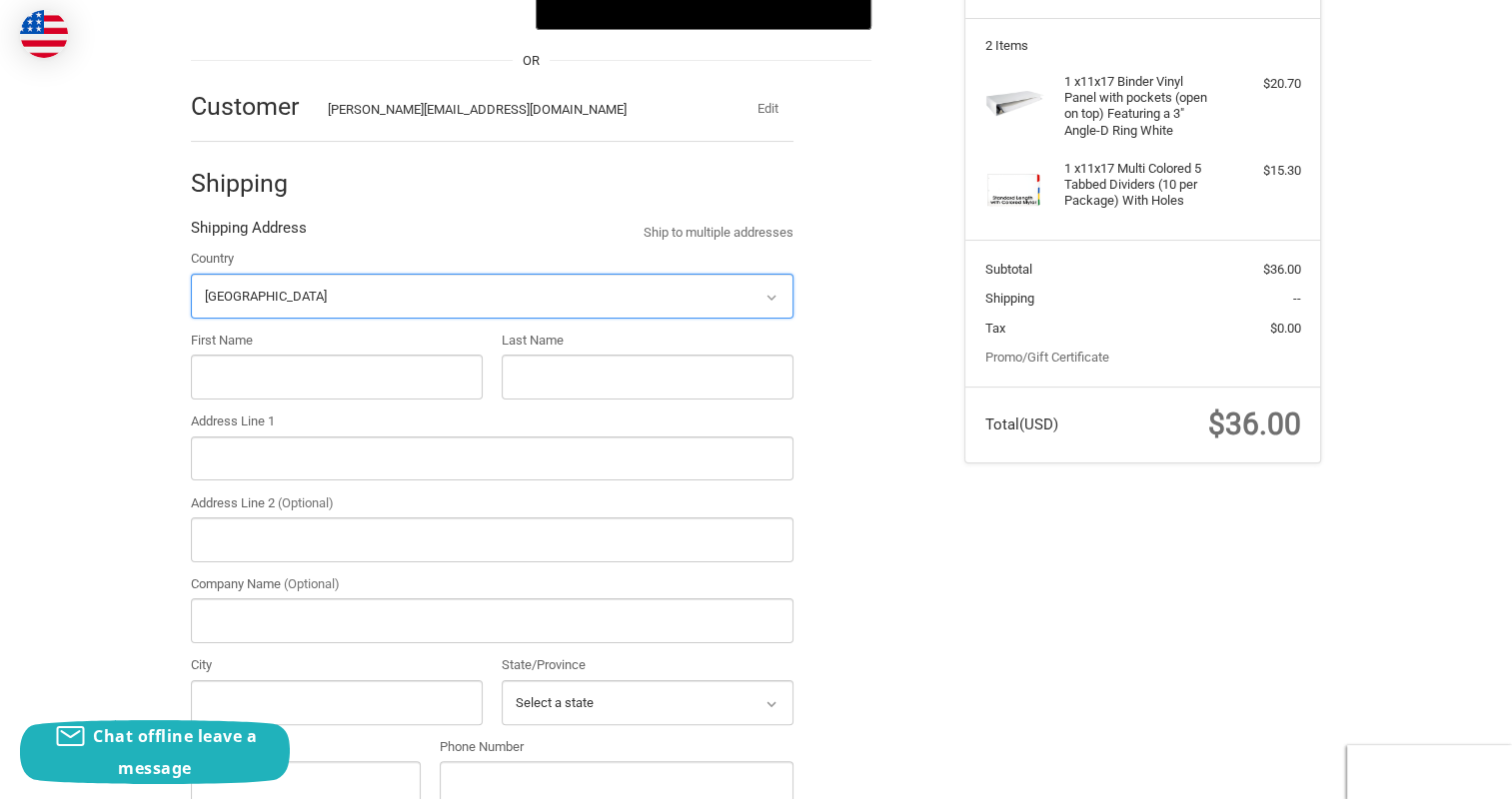click on "Select a country [GEOGRAPHIC_DATA] [GEOGRAPHIC_DATA] [GEOGRAPHIC_DATA] [GEOGRAPHIC_DATA] [US_STATE] [GEOGRAPHIC_DATA] [GEOGRAPHIC_DATA] [GEOGRAPHIC_DATA] [GEOGRAPHIC_DATA] [GEOGRAPHIC_DATA] [GEOGRAPHIC_DATA] [GEOGRAPHIC_DATA] [GEOGRAPHIC_DATA] [GEOGRAPHIC_DATA] [GEOGRAPHIC_DATA] [GEOGRAPHIC_DATA] [GEOGRAPHIC_DATA] [GEOGRAPHIC_DATA] [GEOGRAPHIC_DATA] [GEOGRAPHIC_DATA] [GEOGRAPHIC_DATA] [GEOGRAPHIC_DATA] [GEOGRAPHIC_DATA] [GEOGRAPHIC_DATA] [GEOGRAPHIC_DATA] [GEOGRAPHIC_DATA] [GEOGRAPHIC_DATA] [GEOGRAPHIC_DATA], [GEOGRAPHIC_DATA] [GEOGRAPHIC_DATA] [GEOGRAPHIC_DATA] [GEOGRAPHIC_DATA] [GEOGRAPHIC_DATA] [GEOGRAPHIC_DATA] [GEOGRAPHIC_DATA] [GEOGRAPHIC_DATA] [GEOGRAPHIC_DATA] [GEOGRAPHIC_DATA] [GEOGRAPHIC_DATA] [GEOGRAPHIC_DATA] [GEOGRAPHIC_DATA] [GEOGRAPHIC_DATA] [GEOGRAPHIC_DATA] [GEOGRAPHIC_DATA] [GEOGRAPHIC_DATA] [GEOGRAPHIC_DATA] [GEOGRAPHIC_DATA] [GEOGRAPHIC_DATA] [GEOGRAPHIC_DATA] ([GEOGRAPHIC_DATA] [GEOGRAPHIC_DATA] [GEOGRAPHIC_DATA] [GEOGRAPHIC_DATA] [GEOGRAPHIC_DATA], [GEOGRAPHIC_DATA] [GEOGRAPHIC_DATA] [GEOGRAPHIC_DATA] [GEOGRAPHIC_DATA] [GEOGRAPHIC_DATA] [GEOGRAPHIC_DATA] [GEOGRAPHIC_DATA] [GEOGRAPHIC_DATA] [GEOGRAPHIC_DATA] [GEOGRAPHIC_DATA] [GEOGRAPHIC_DATA] [GEOGRAPHIC_DATA] [GEOGRAPHIC_DATA] [GEOGRAPHIC_DATA] [GEOGRAPHIC_DATA] [GEOGRAPHIC_DATA] [GEOGRAPHIC_DATA] [GEOGRAPHIC_DATA] [GEOGRAPHIC_DATA] [GEOGRAPHIC_DATA] ([GEOGRAPHIC_DATA]) [GEOGRAPHIC_DATA] [GEOGRAPHIC_DATA] [GEOGRAPHIC_DATA] [GEOGRAPHIC_DATA] [GEOGRAPHIC_DATA] [GEOGRAPHIC_DATA] [GEOGRAPHIC_DATA] [GEOGRAPHIC_DATA] [GEOGRAPHIC_DATA] [US_STATE] [GEOGRAPHIC_DATA] [GEOGRAPHIC_DATA] [GEOGRAPHIC_DATA] [GEOGRAPHIC_DATA] [GEOGRAPHIC_DATA] [GEOGRAPHIC_DATA] [US_STATE] [GEOGRAPHIC_DATA]" at bounding box center (492, 296) 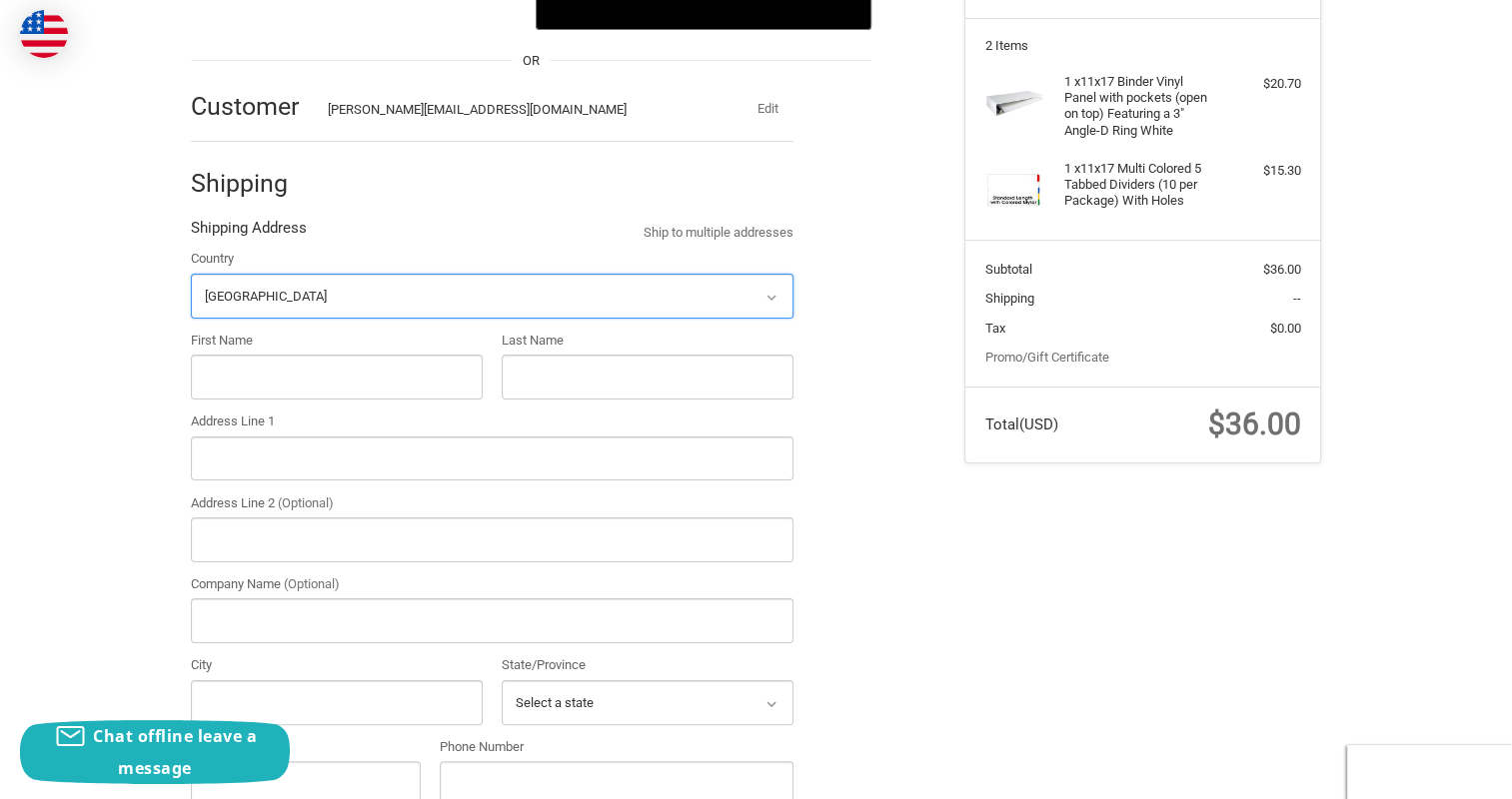 click on "Select a country [GEOGRAPHIC_DATA] [GEOGRAPHIC_DATA] [GEOGRAPHIC_DATA] [GEOGRAPHIC_DATA] [US_STATE] [GEOGRAPHIC_DATA] [GEOGRAPHIC_DATA] [GEOGRAPHIC_DATA] [GEOGRAPHIC_DATA] [GEOGRAPHIC_DATA] [GEOGRAPHIC_DATA] [GEOGRAPHIC_DATA] [GEOGRAPHIC_DATA] [GEOGRAPHIC_DATA] [GEOGRAPHIC_DATA] [GEOGRAPHIC_DATA] [GEOGRAPHIC_DATA] [GEOGRAPHIC_DATA] [GEOGRAPHIC_DATA] [GEOGRAPHIC_DATA] [GEOGRAPHIC_DATA] [GEOGRAPHIC_DATA] [GEOGRAPHIC_DATA] [GEOGRAPHIC_DATA] [GEOGRAPHIC_DATA] [GEOGRAPHIC_DATA] [GEOGRAPHIC_DATA] [GEOGRAPHIC_DATA], [GEOGRAPHIC_DATA] [GEOGRAPHIC_DATA] [GEOGRAPHIC_DATA] [GEOGRAPHIC_DATA] [GEOGRAPHIC_DATA] [GEOGRAPHIC_DATA] [GEOGRAPHIC_DATA] [GEOGRAPHIC_DATA] [GEOGRAPHIC_DATA] [GEOGRAPHIC_DATA] [GEOGRAPHIC_DATA] [GEOGRAPHIC_DATA] [GEOGRAPHIC_DATA] [GEOGRAPHIC_DATA] [GEOGRAPHIC_DATA] [GEOGRAPHIC_DATA] [GEOGRAPHIC_DATA] [GEOGRAPHIC_DATA] [GEOGRAPHIC_DATA] [GEOGRAPHIC_DATA] [GEOGRAPHIC_DATA] ([GEOGRAPHIC_DATA] [GEOGRAPHIC_DATA] [GEOGRAPHIC_DATA] [GEOGRAPHIC_DATA] [GEOGRAPHIC_DATA], [GEOGRAPHIC_DATA] [GEOGRAPHIC_DATA] [GEOGRAPHIC_DATA] [GEOGRAPHIC_DATA] [GEOGRAPHIC_DATA] [GEOGRAPHIC_DATA] [GEOGRAPHIC_DATA] [GEOGRAPHIC_DATA] [GEOGRAPHIC_DATA] [GEOGRAPHIC_DATA] [GEOGRAPHIC_DATA] [GEOGRAPHIC_DATA] [GEOGRAPHIC_DATA] [GEOGRAPHIC_DATA] [GEOGRAPHIC_DATA] [GEOGRAPHIC_DATA] [GEOGRAPHIC_DATA] [GEOGRAPHIC_DATA] [GEOGRAPHIC_DATA] [GEOGRAPHIC_DATA] ([GEOGRAPHIC_DATA]) [GEOGRAPHIC_DATA] [GEOGRAPHIC_DATA] [GEOGRAPHIC_DATA] [GEOGRAPHIC_DATA] [GEOGRAPHIC_DATA] [GEOGRAPHIC_DATA] [GEOGRAPHIC_DATA] [GEOGRAPHIC_DATA] [GEOGRAPHIC_DATA] [US_STATE] [GEOGRAPHIC_DATA] [GEOGRAPHIC_DATA] [GEOGRAPHIC_DATA] [GEOGRAPHIC_DATA] [GEOGRAPHIC_DATA] [GEOGRAPHIC_DATA] [US_STATE] [GEOGRAPHIC_DATA]" at bounding box center (492, 296) 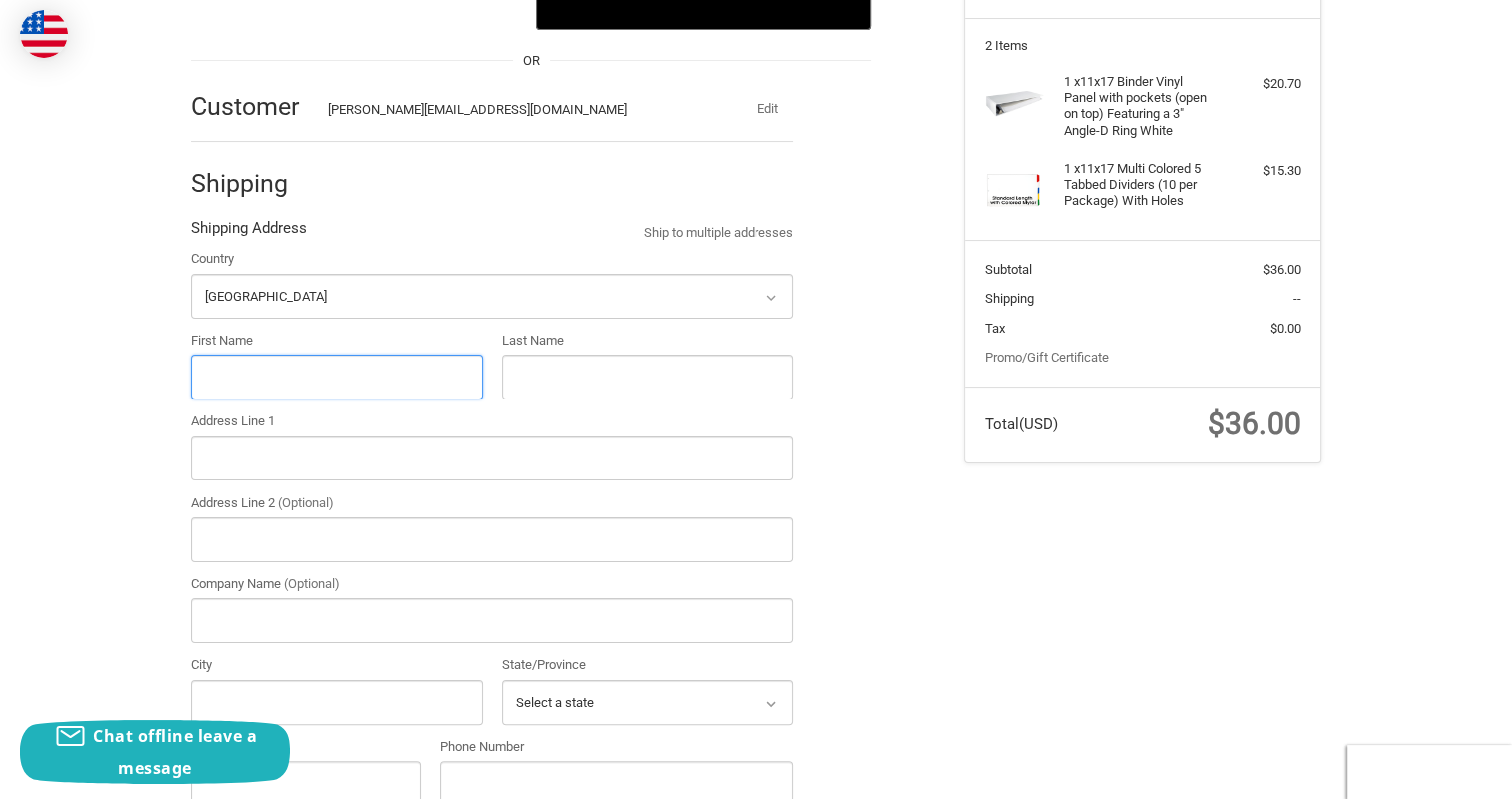 click on "First Name" at bounding box center (337, 377) 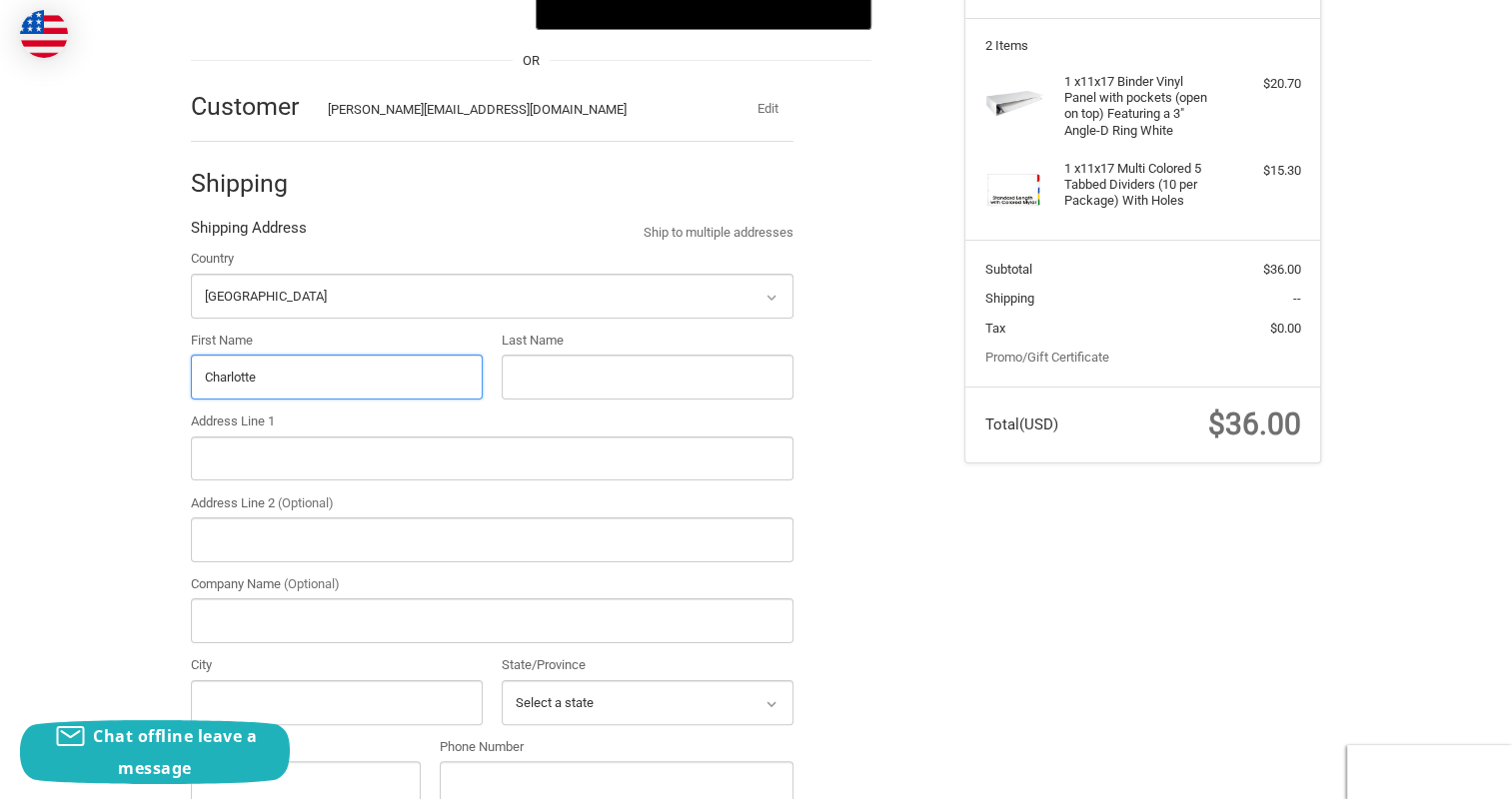 type on "Charlotte" 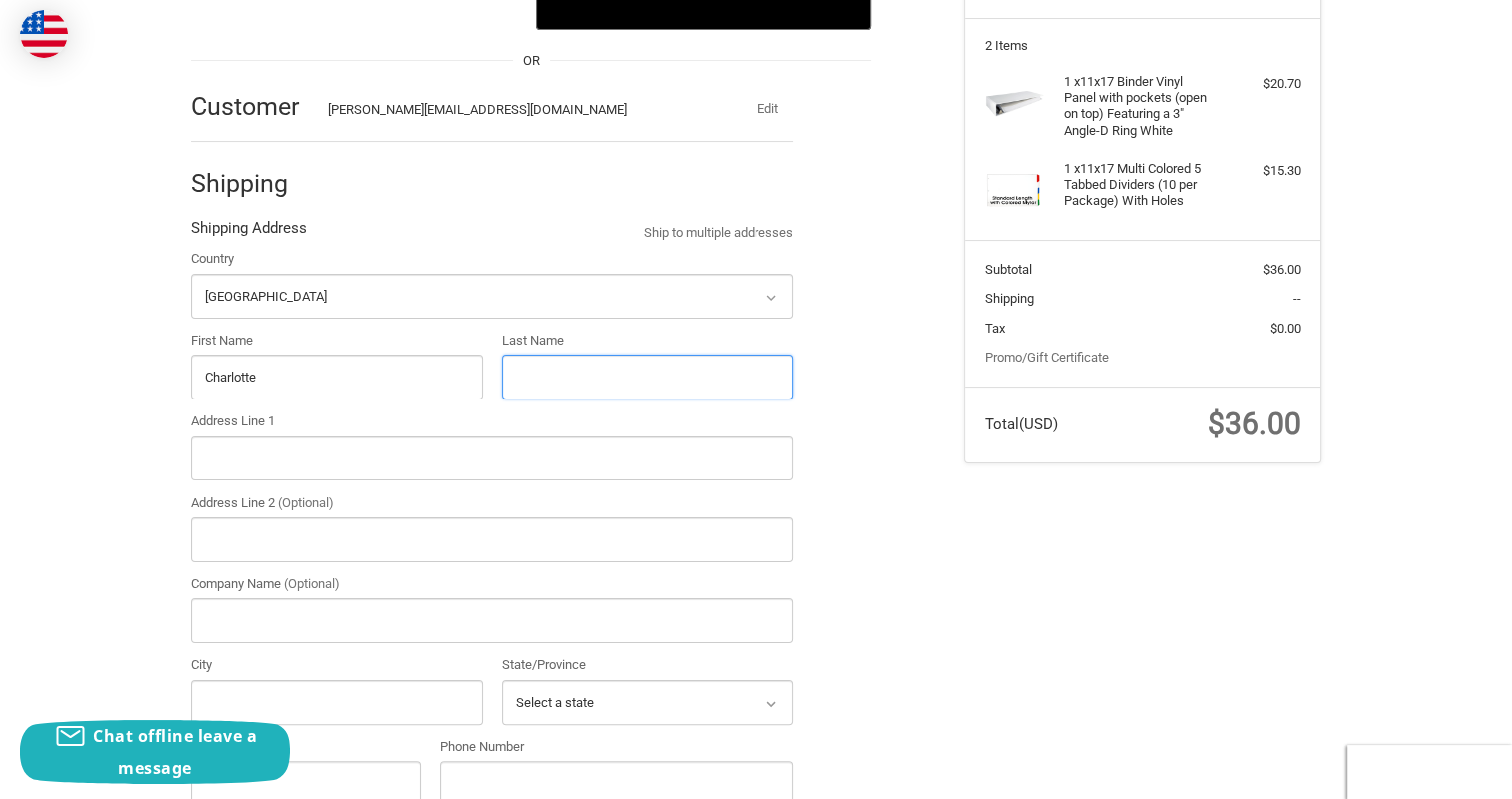 click on "Last Name" at bounding box center (648, 377) 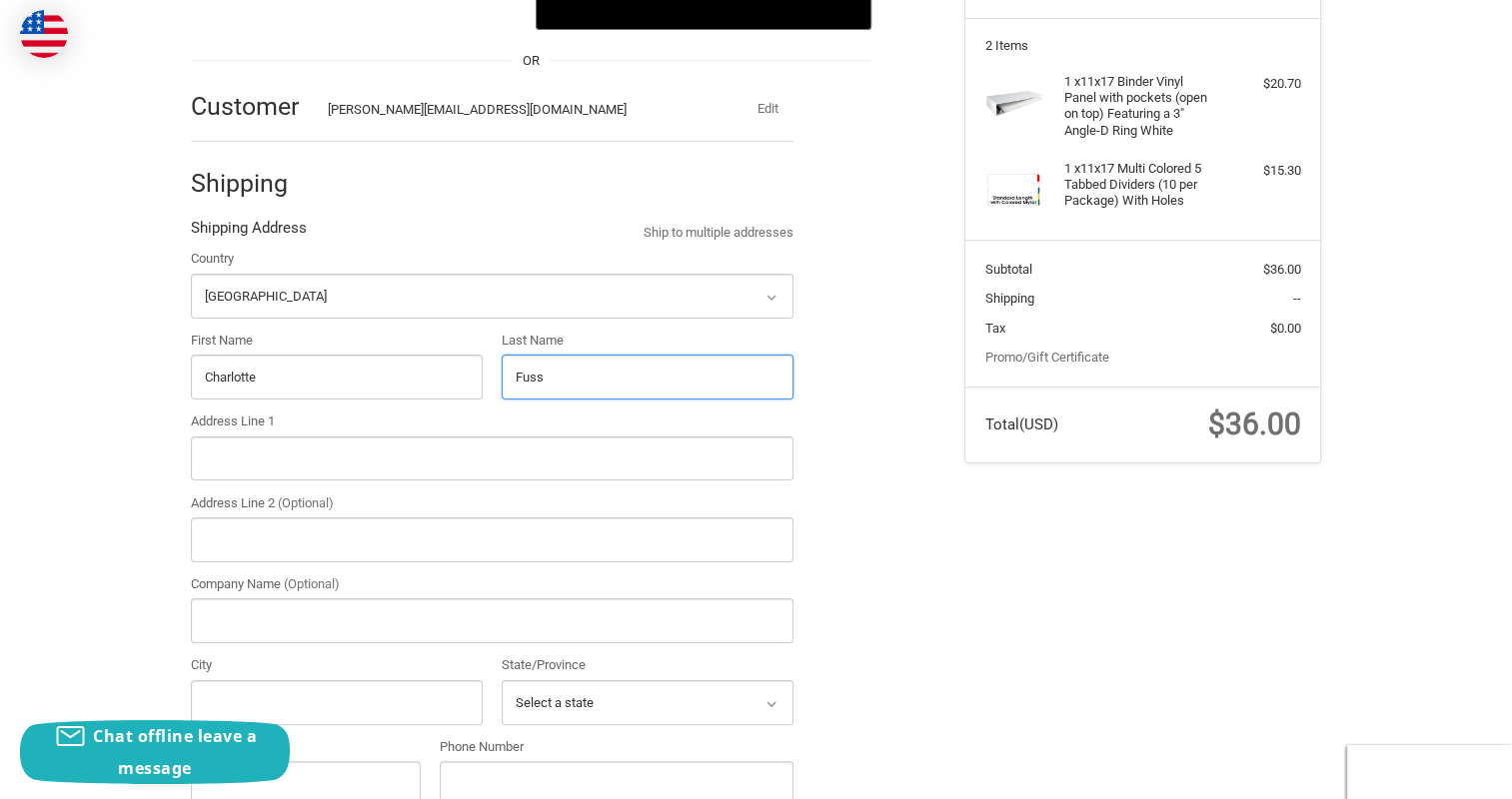 type on "Fuss" 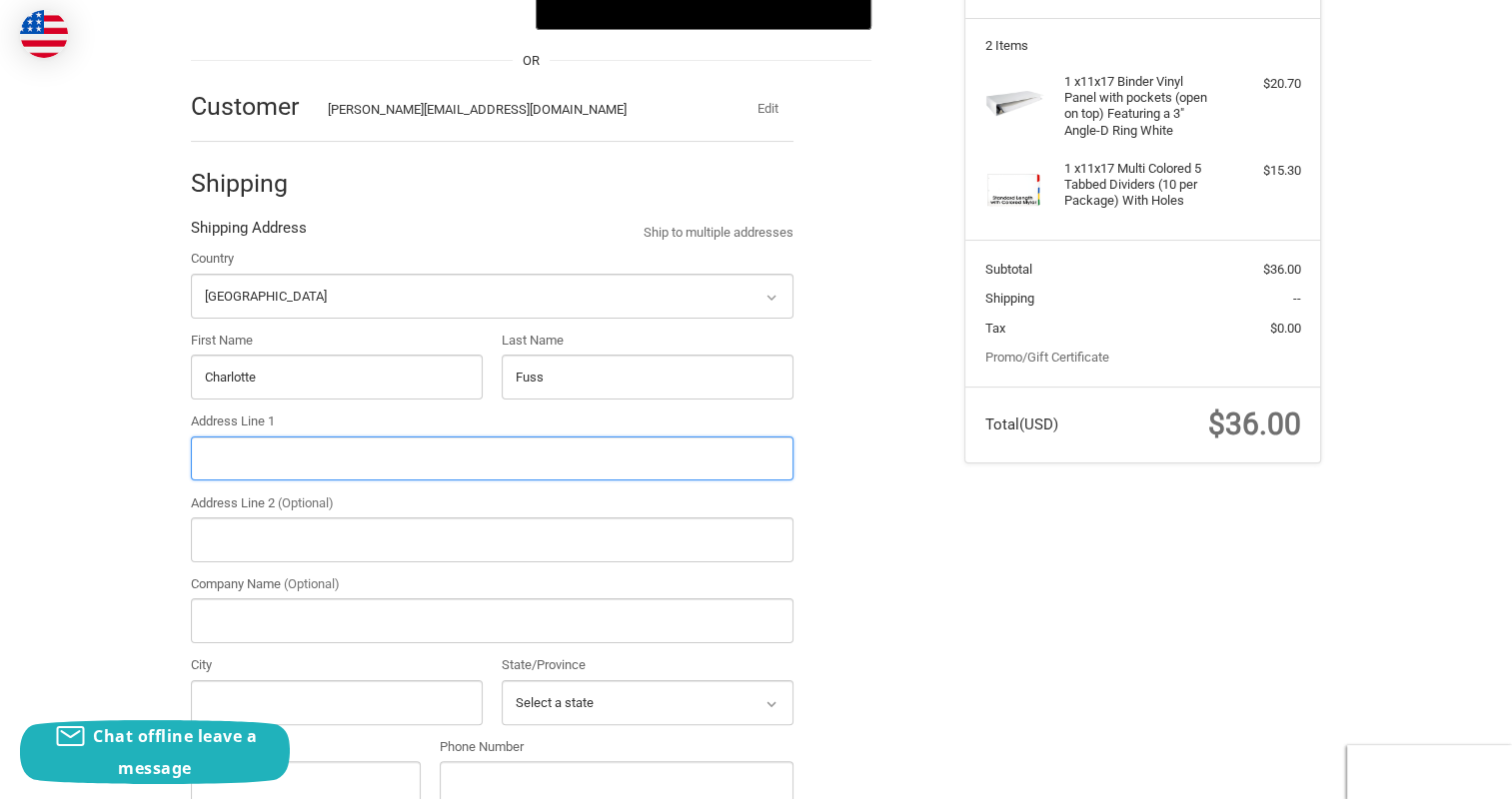click on "Address Line 1" at bounding box center (492, 458) 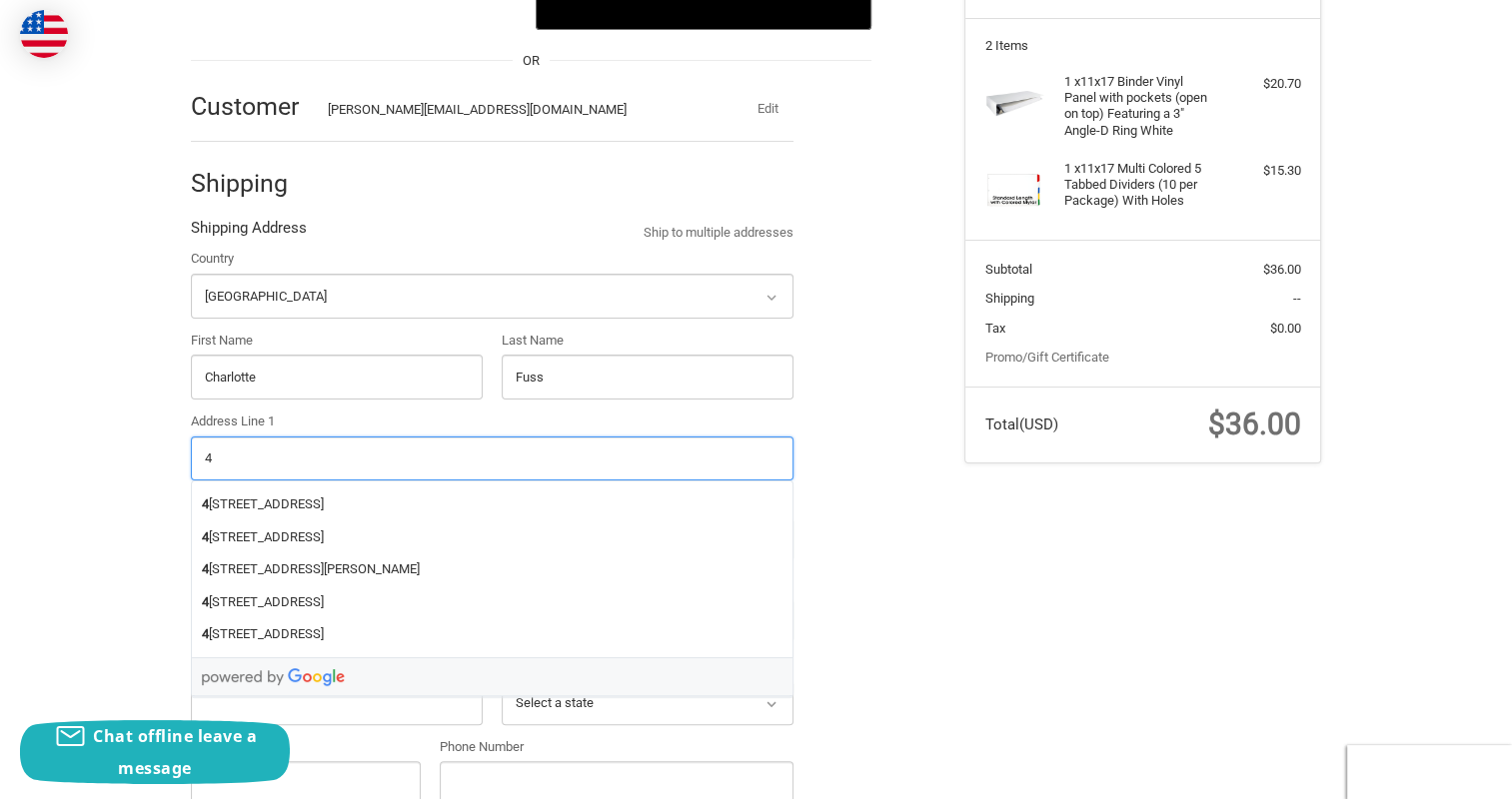 type on "4" 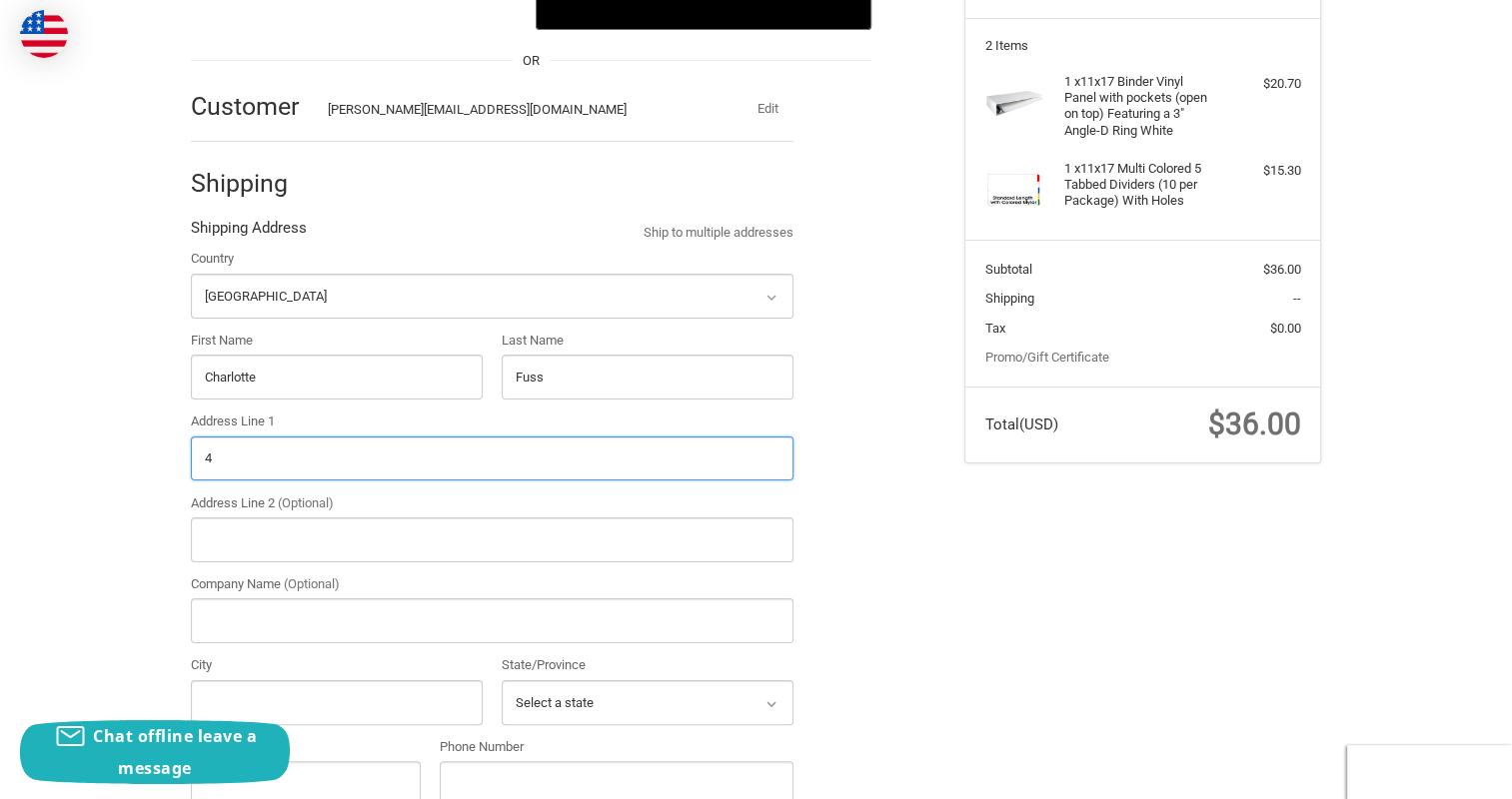 click on "4" at bounding box center (492, 458) 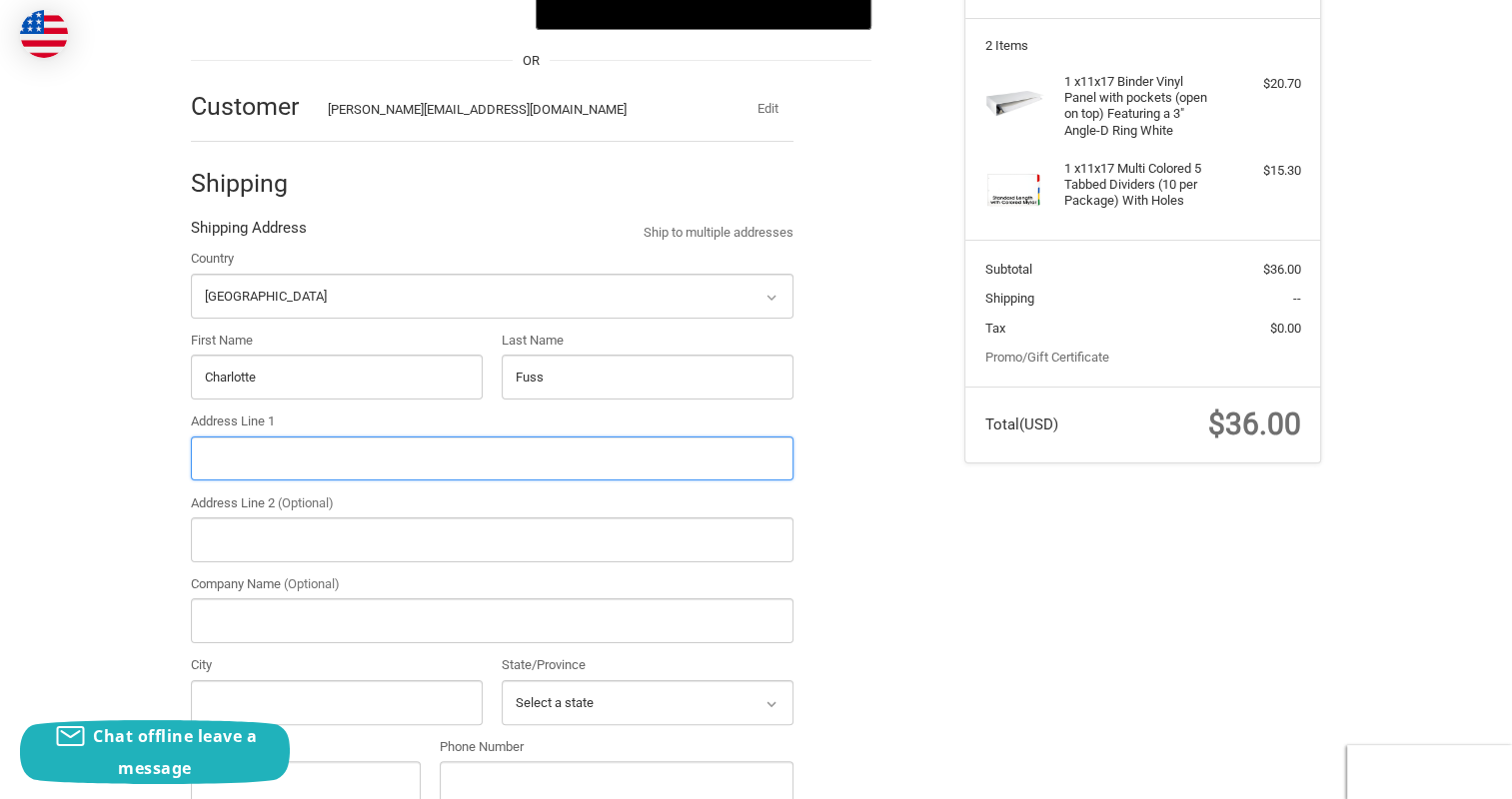 paste on "[STREET_ADDRESS][PERSON_NAME]" 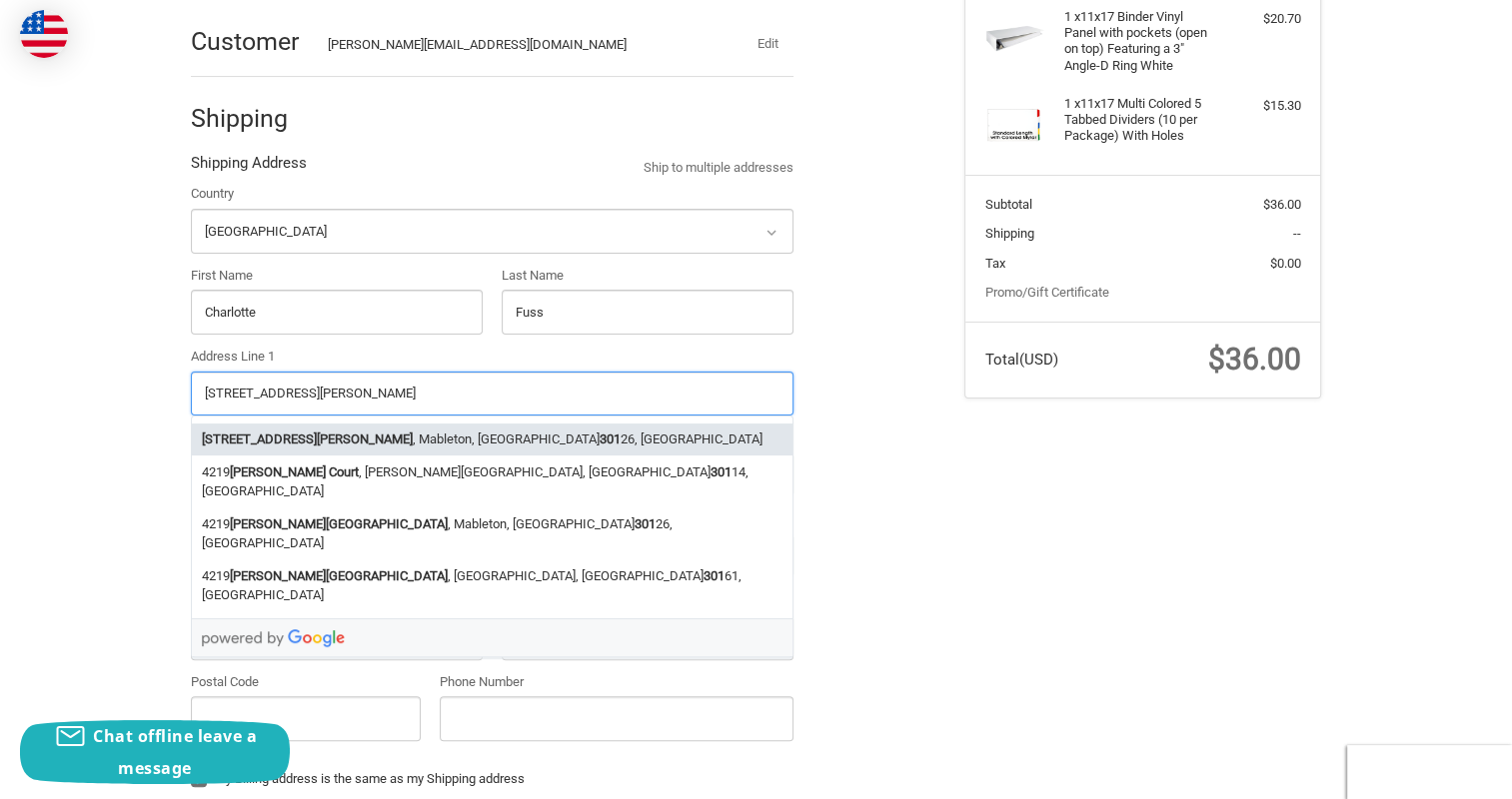 scroll, scrollTop: 360, scrollLeft: 0, axis: vertical 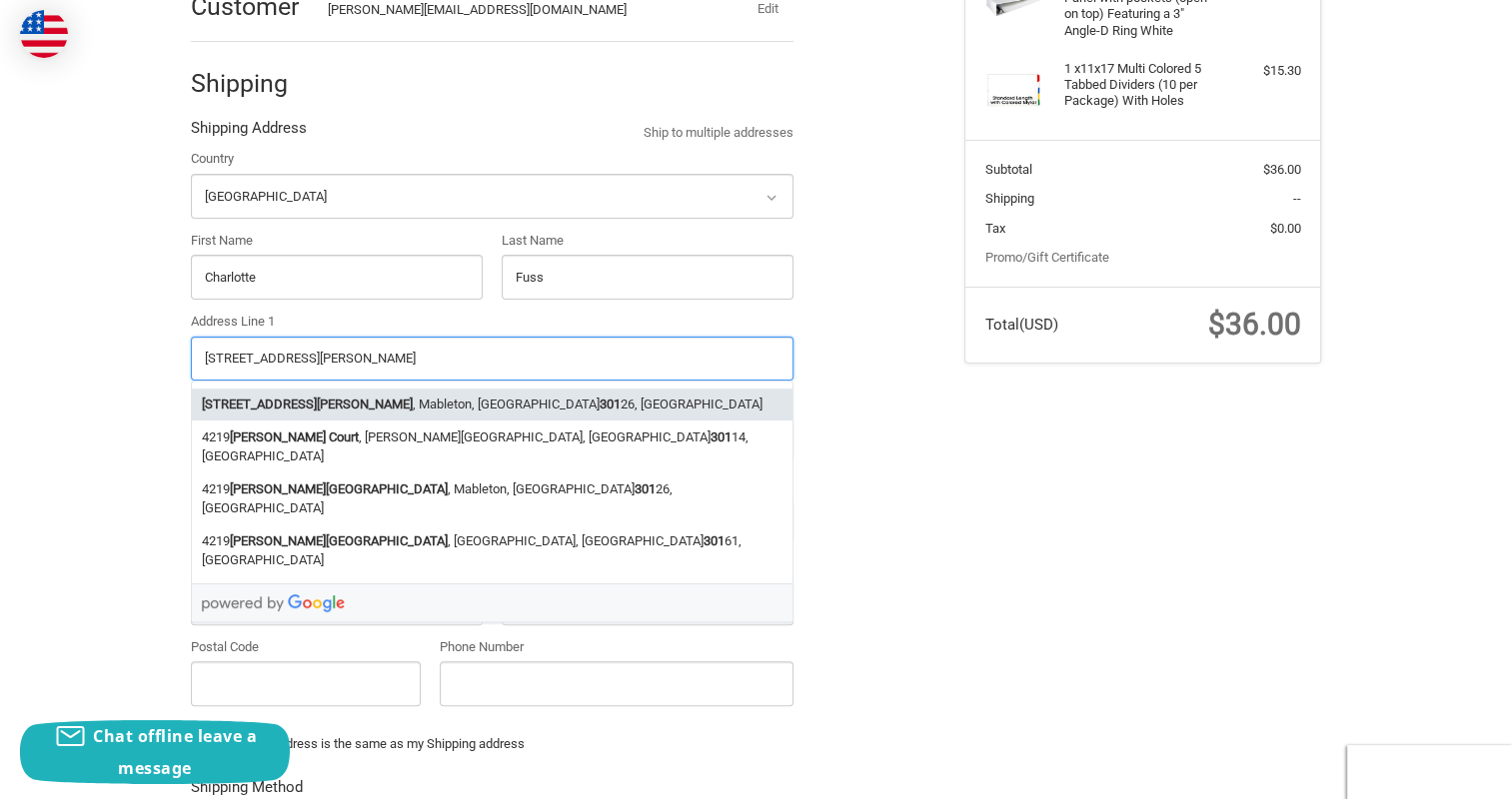 drag, startPoint x: 366, startPoint y: 364, endPoint x: 320, endPoint y: 364, distance: 46 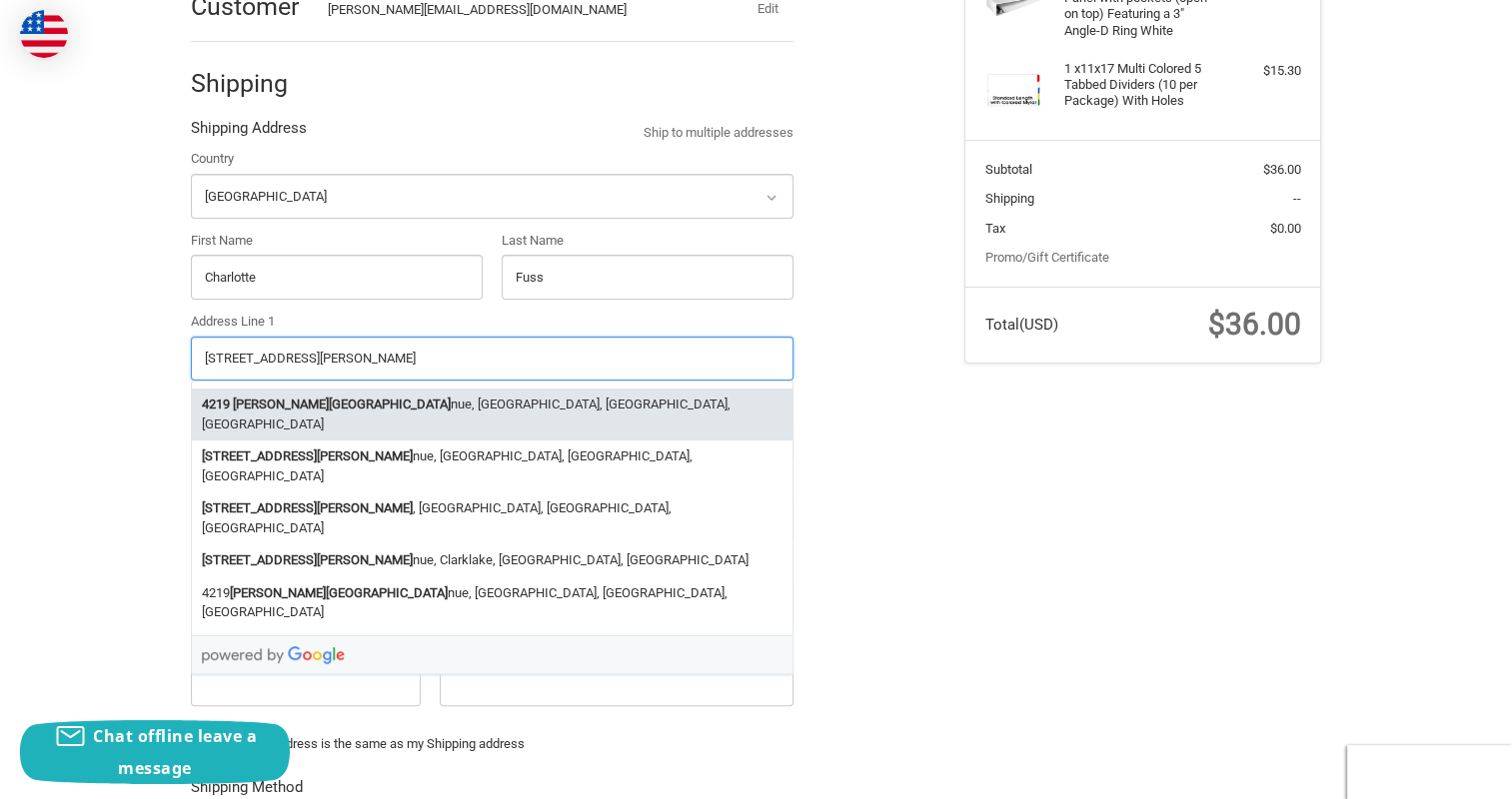 click on "[STREET_ADDRESS][PERSON_NAME]" at bounding box center [492, 414] 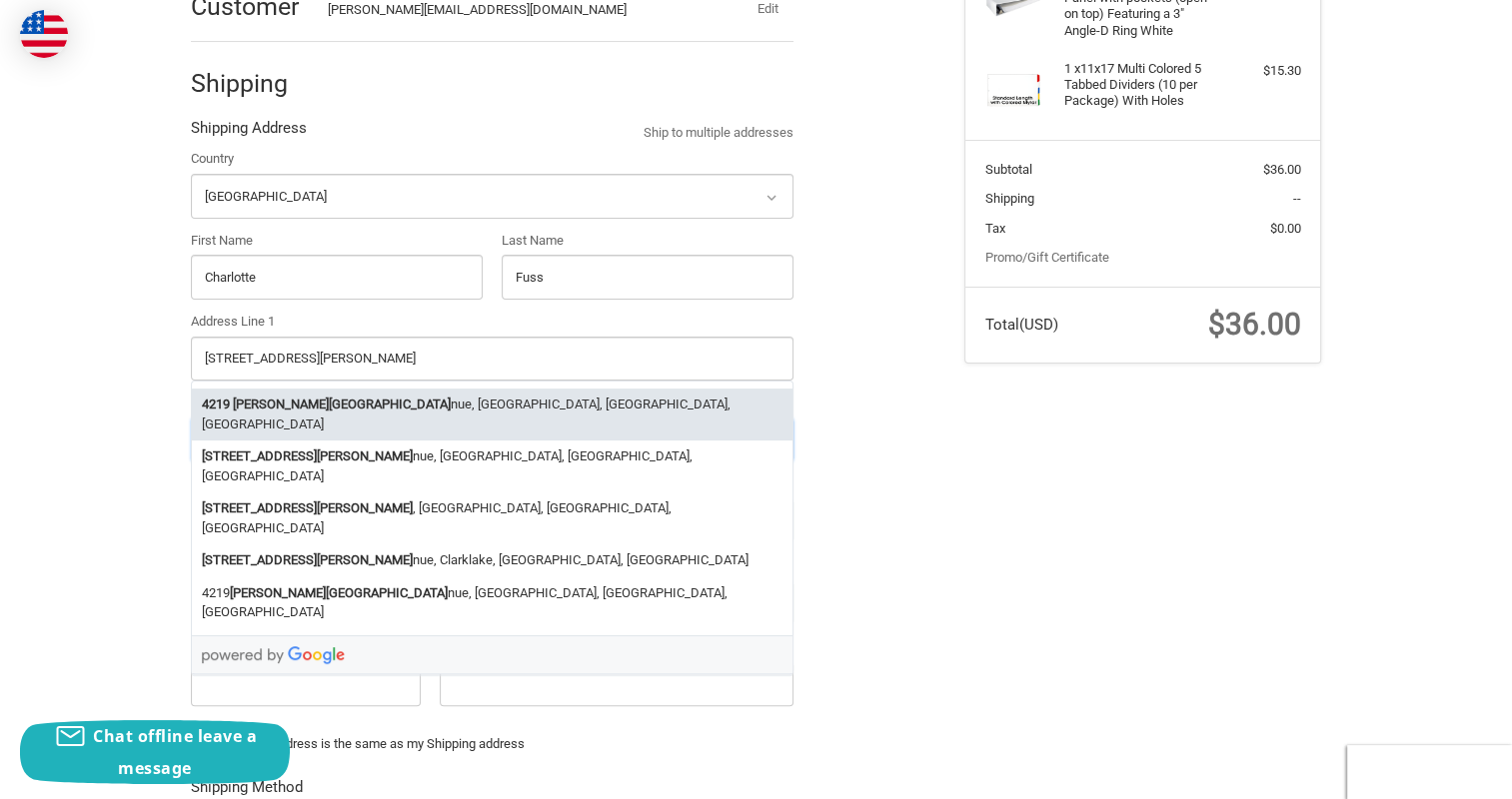 type on "[STREET_ADDRESS][PERSON_NAME]" 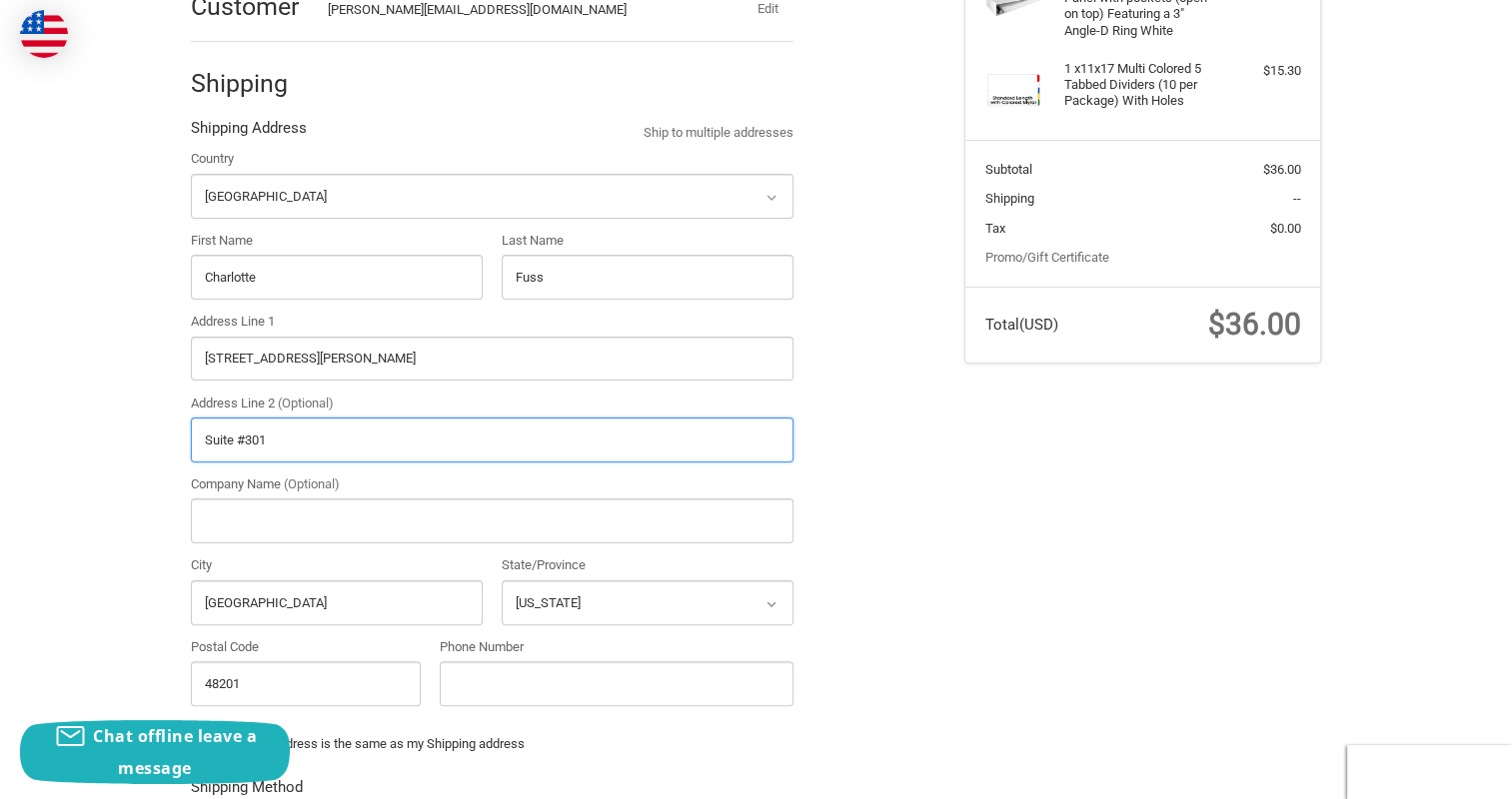 type on "Suite #301" 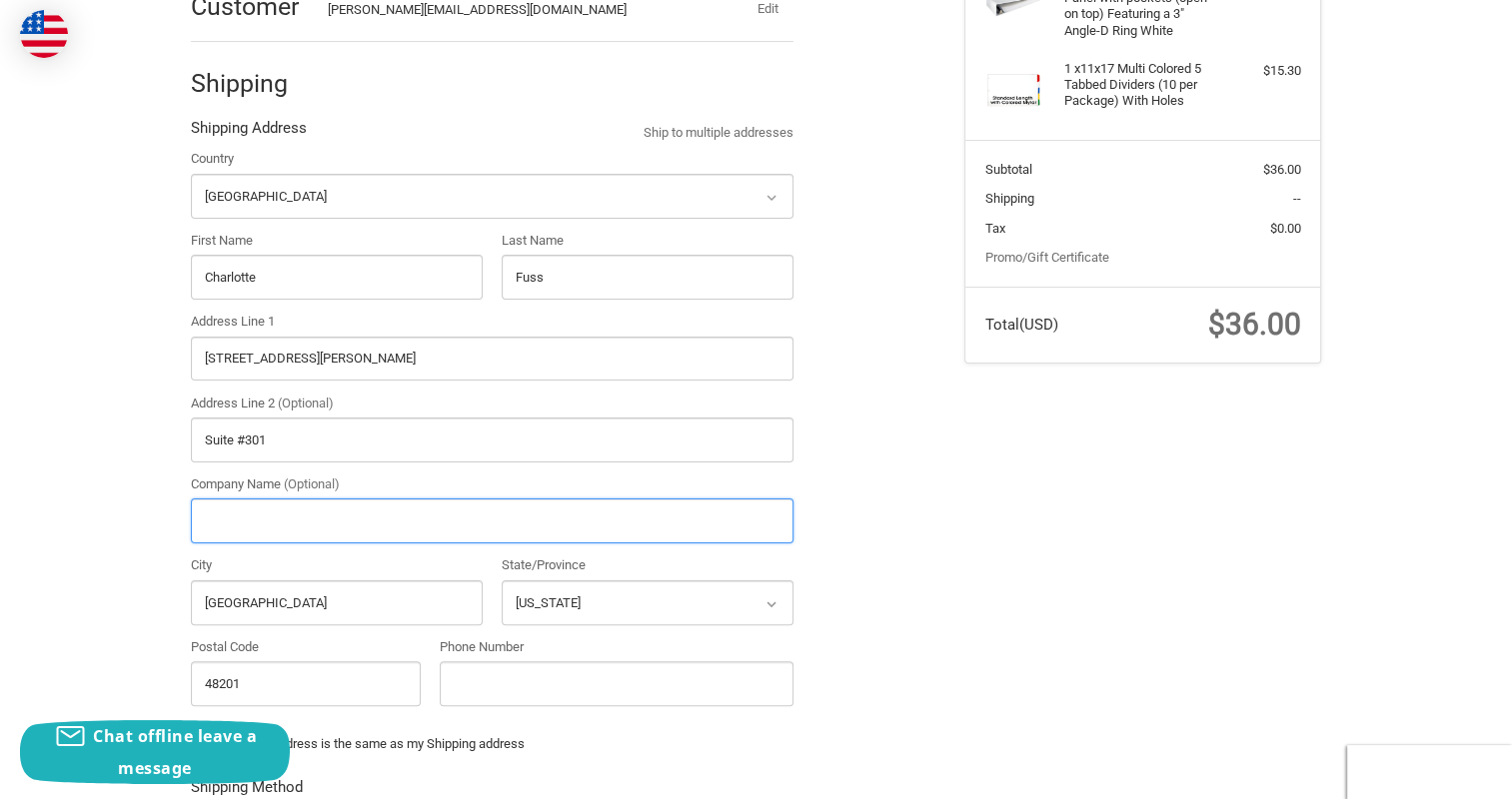 click on "Company Name   (Optional)" at bounding box center (492, 520) 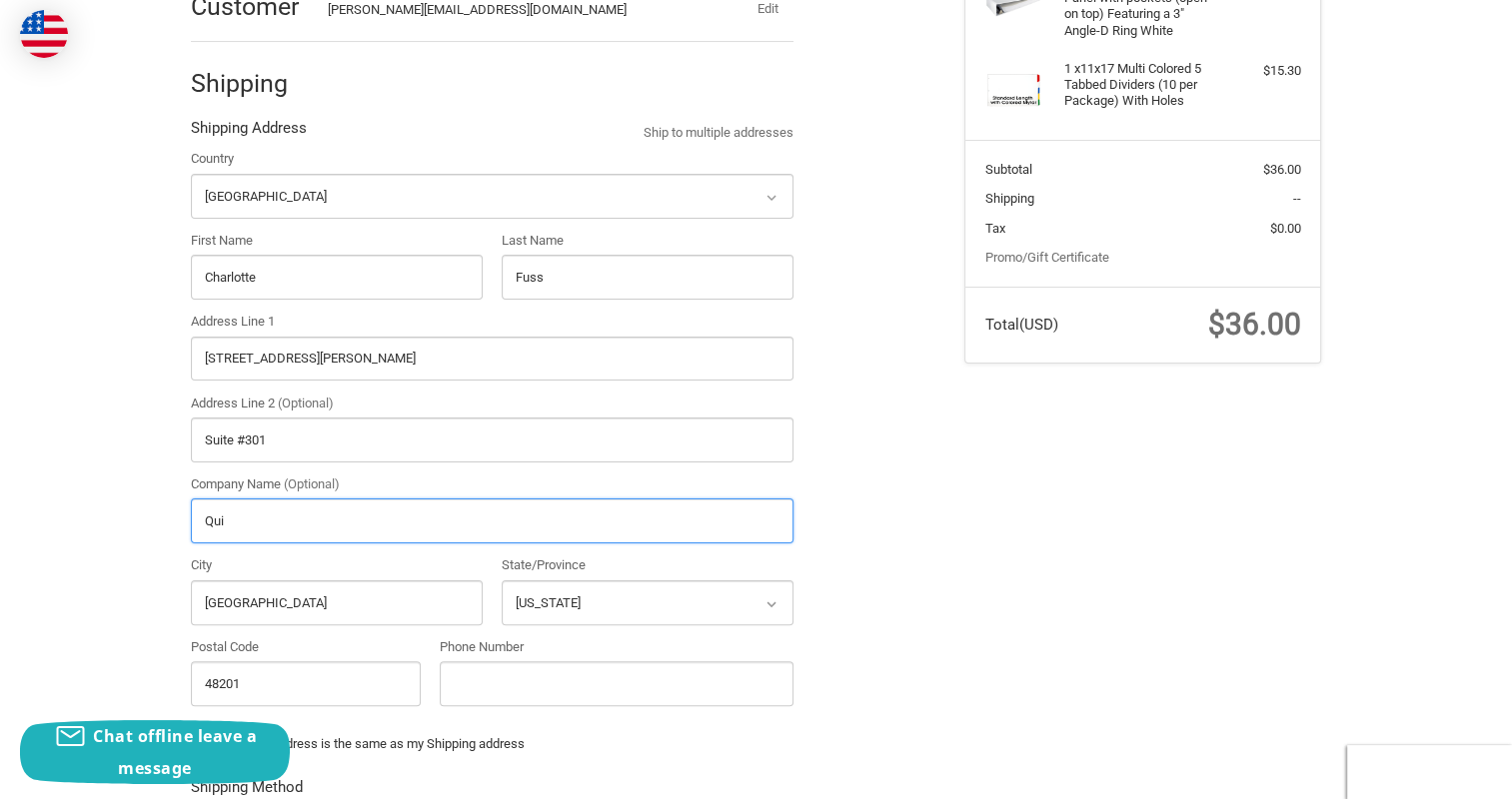 type on "[PERSON_NAME]" 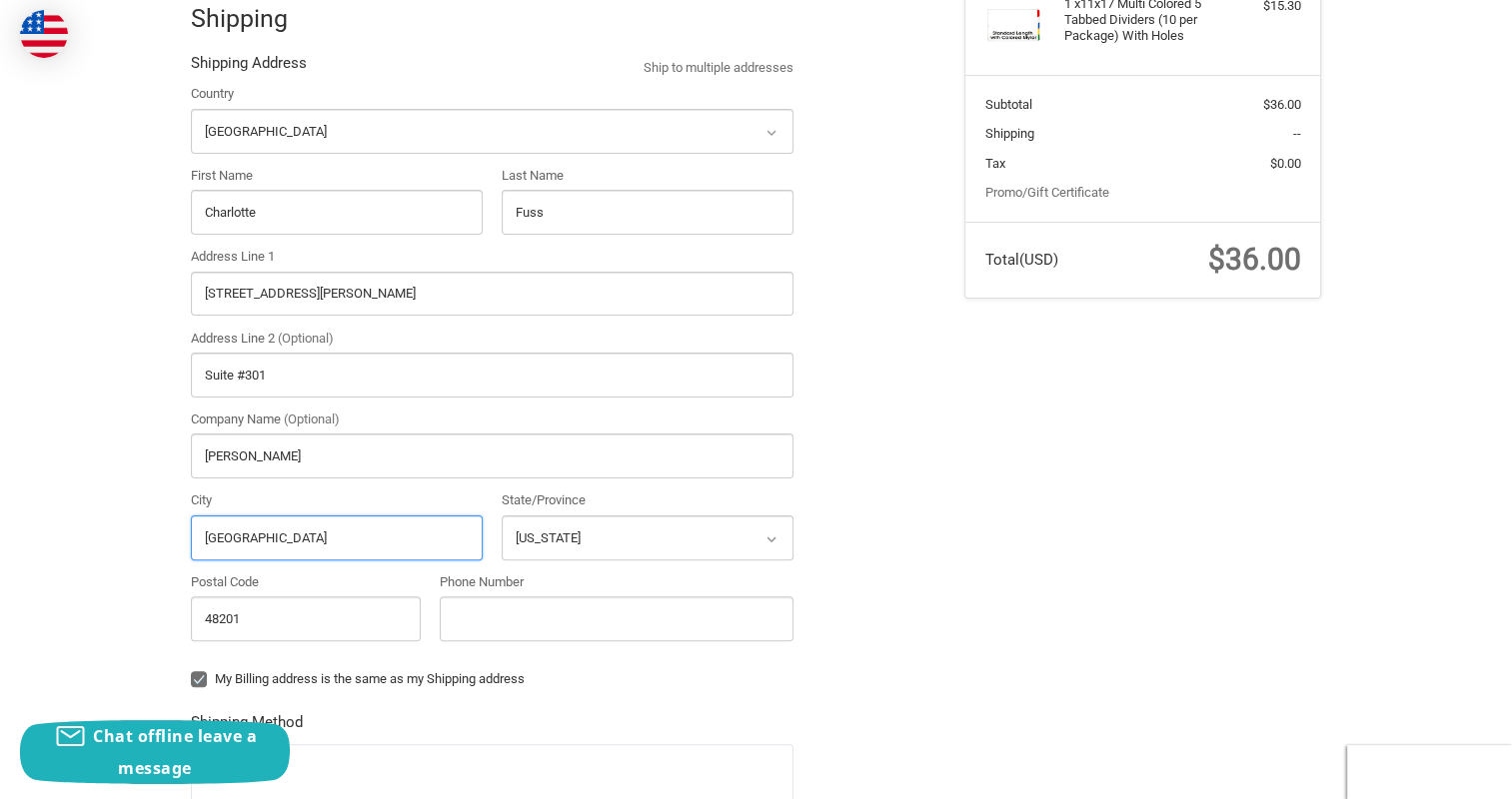 scroll, scrollTop: 459, scrollLeft: 0, axis: vertical 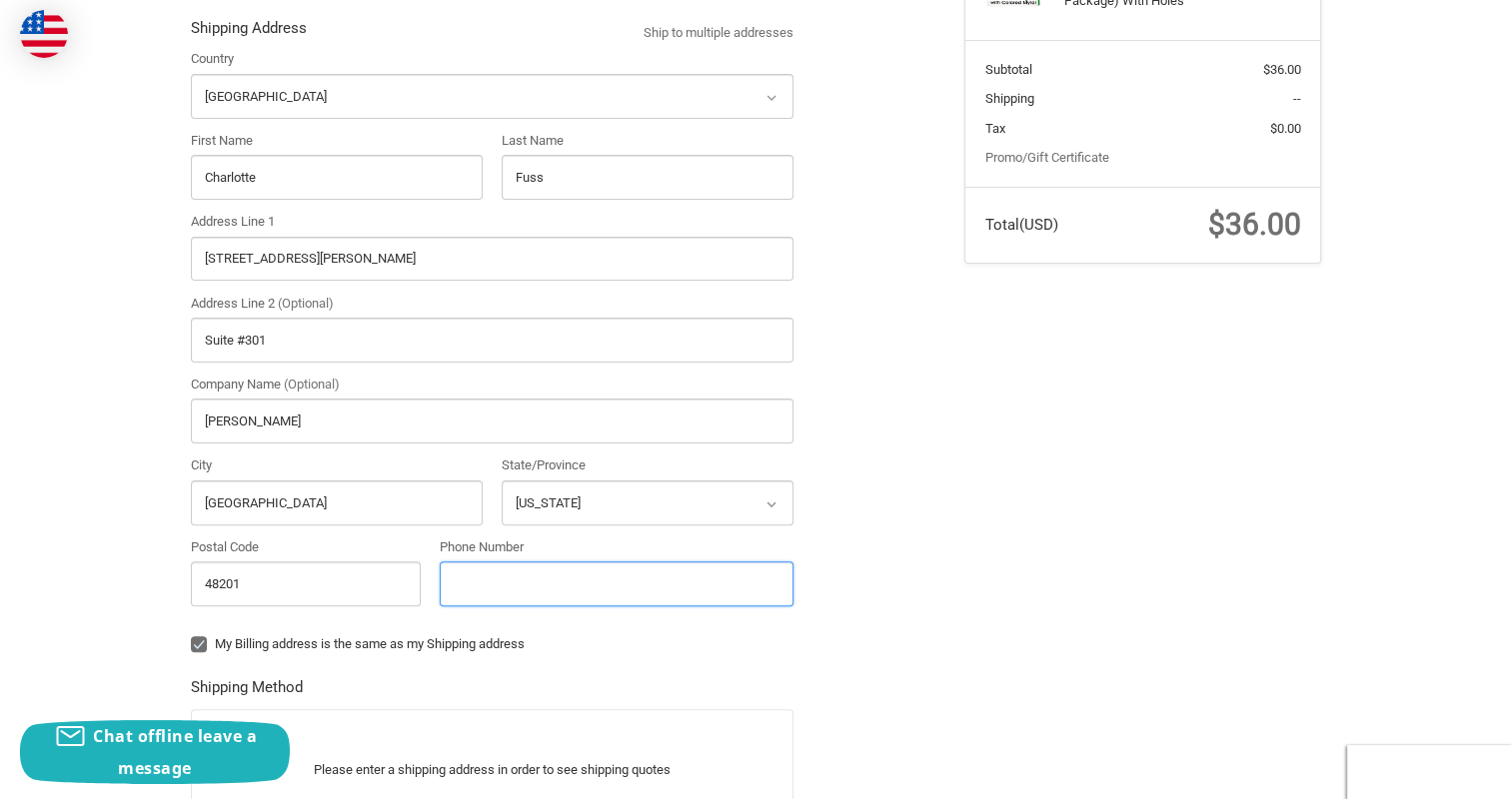 click on "Phone Number" at bounding box center (617, 583) 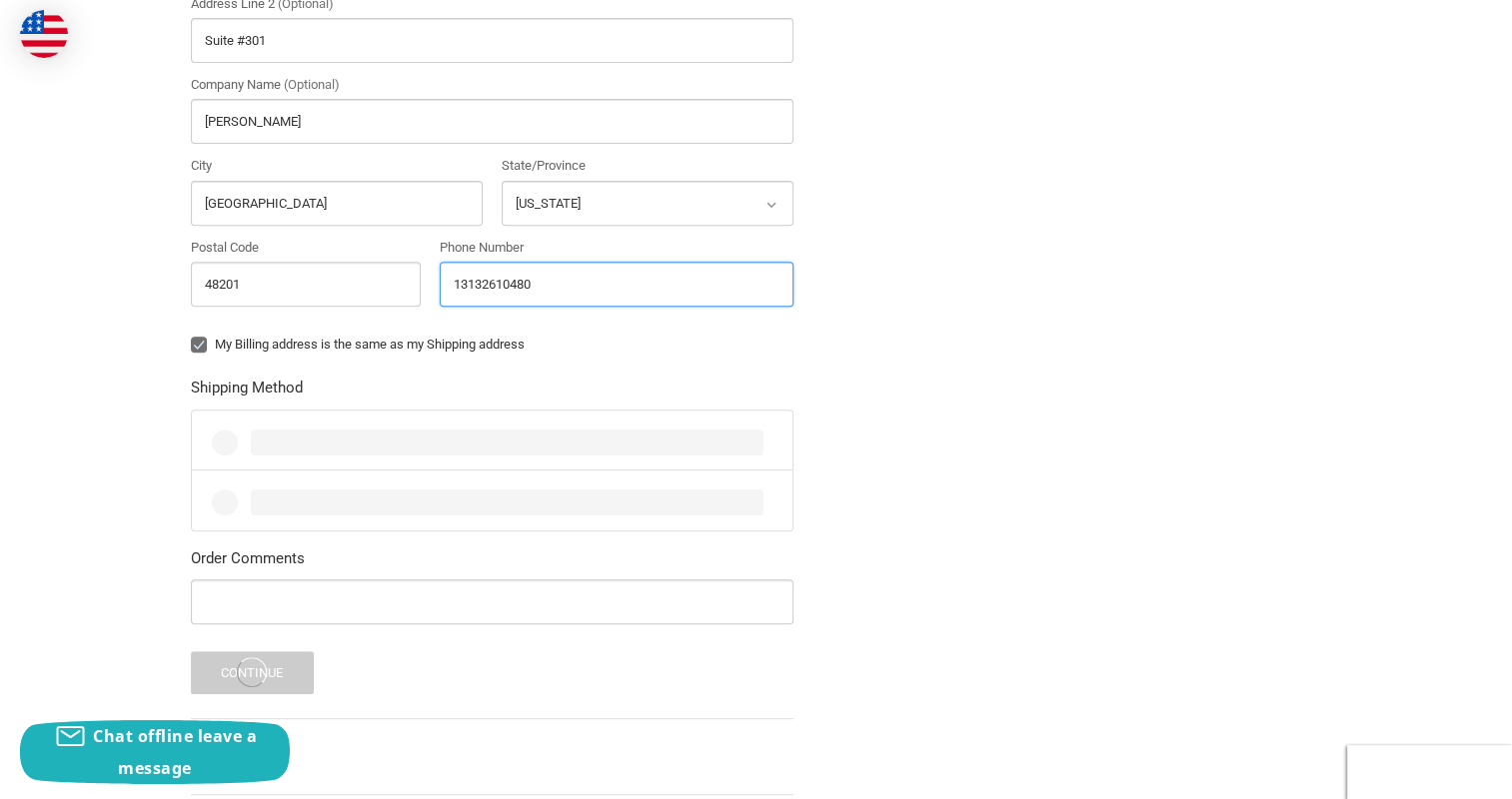 scroll, scrollTop: 859, scrollLeft: 0, axis: vertical 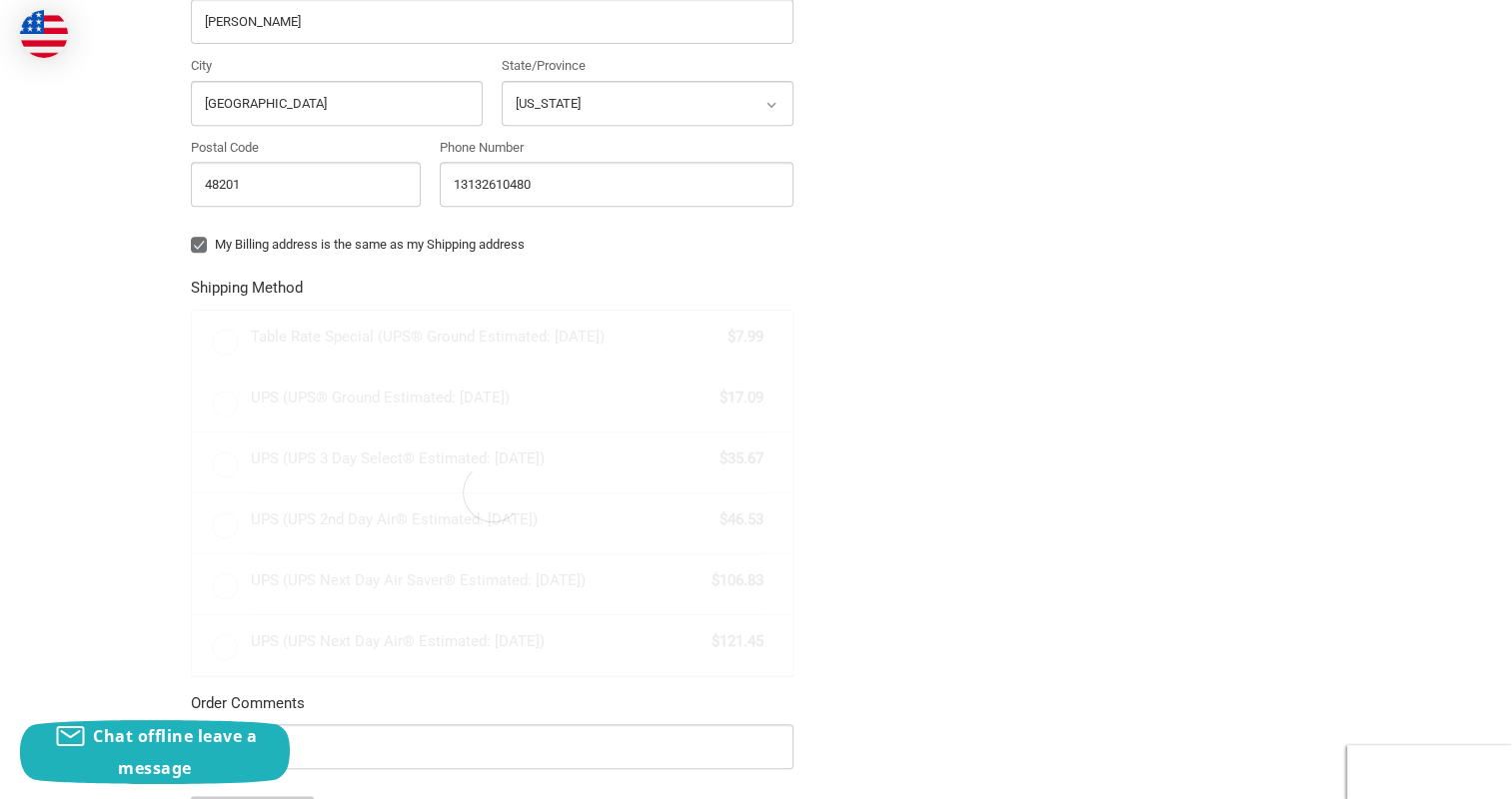 click on "My Billing address is the same as my Shipping address" at bounding box center (492, 245) 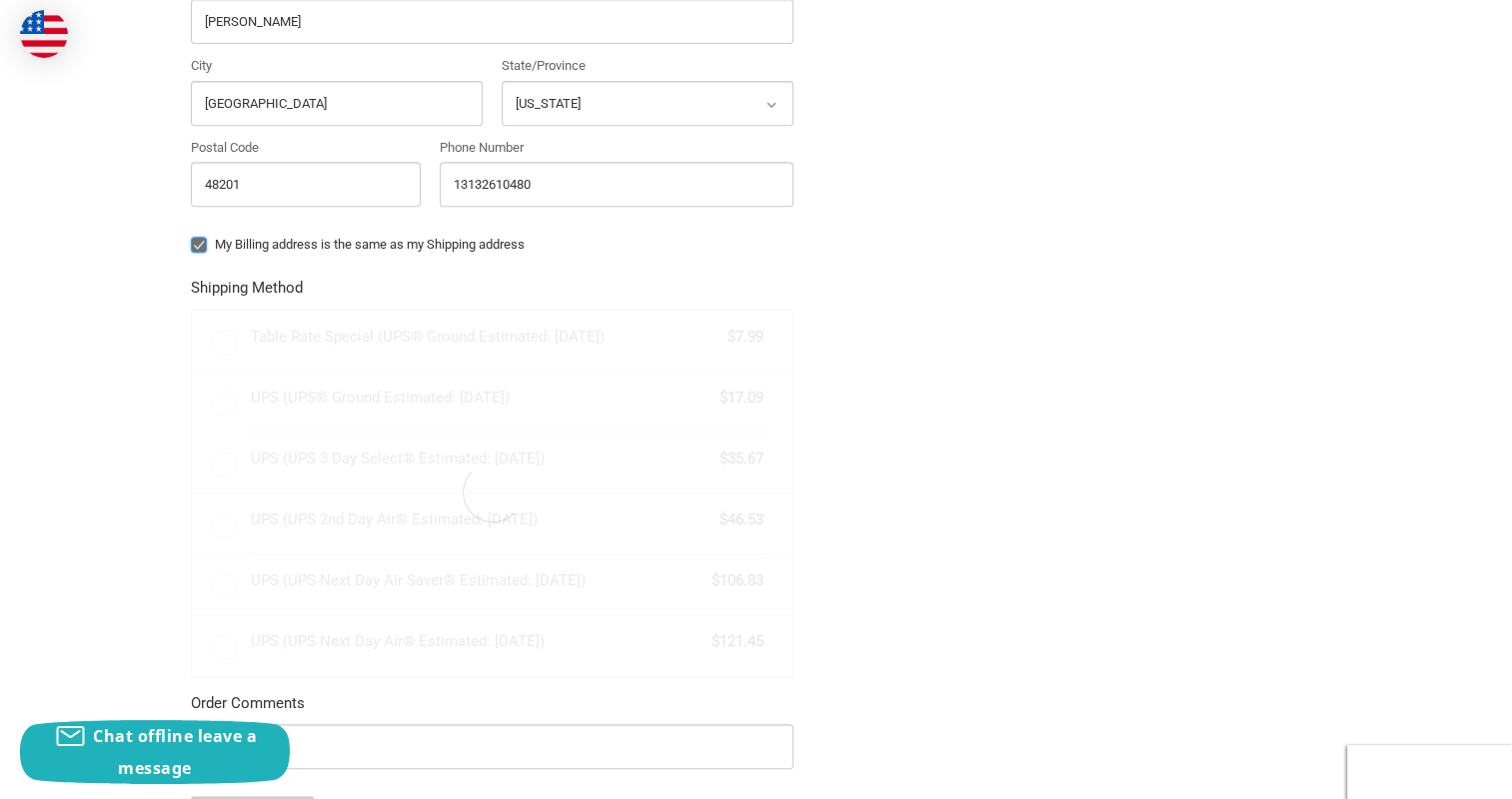 click on "My Billing address is the same as my Shipping address" at bounding box center [191, 235] 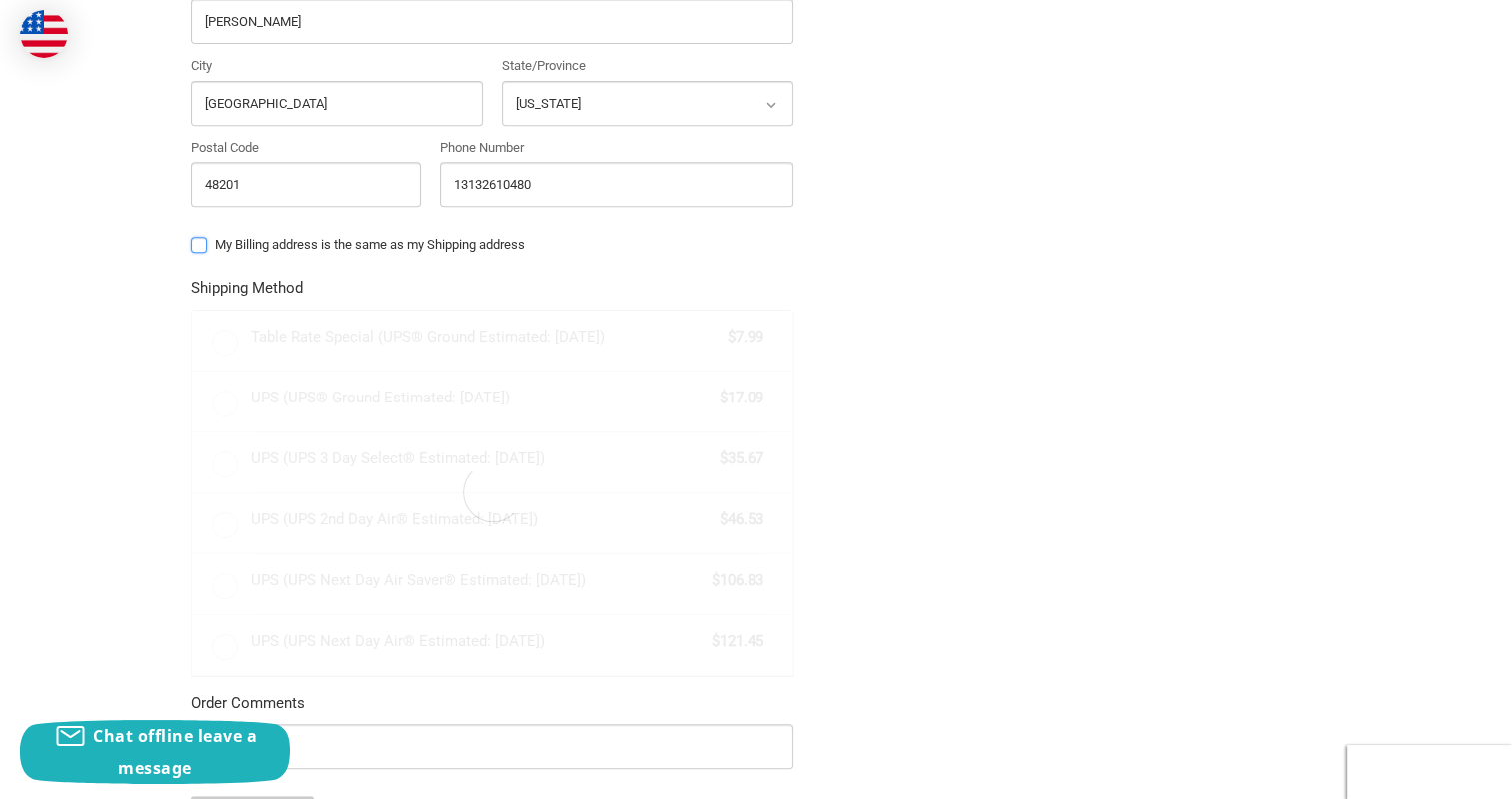 checkbox on "false" 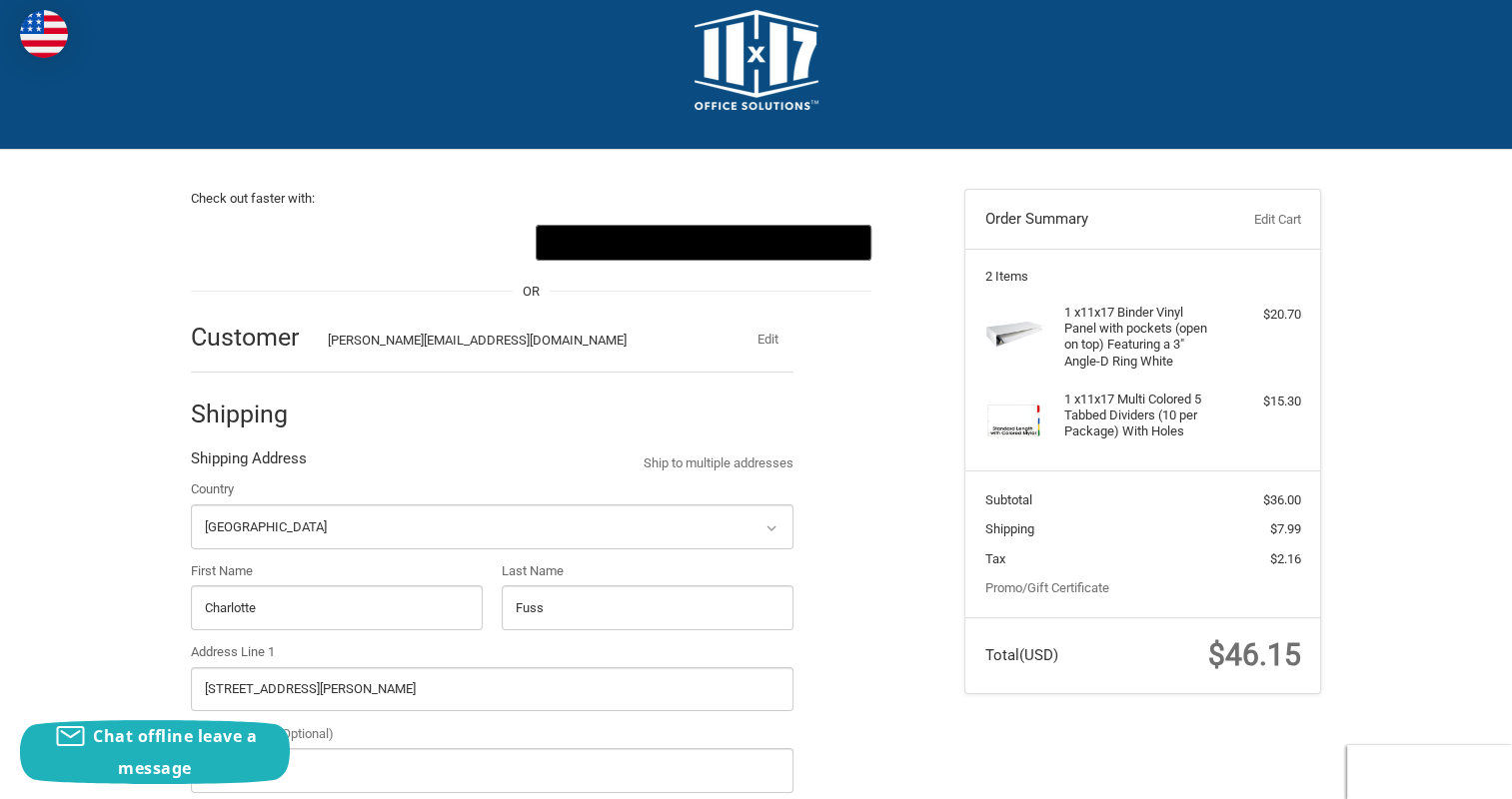 scroll, scrollTop: 0, scrollLeft: 0, axis: both 